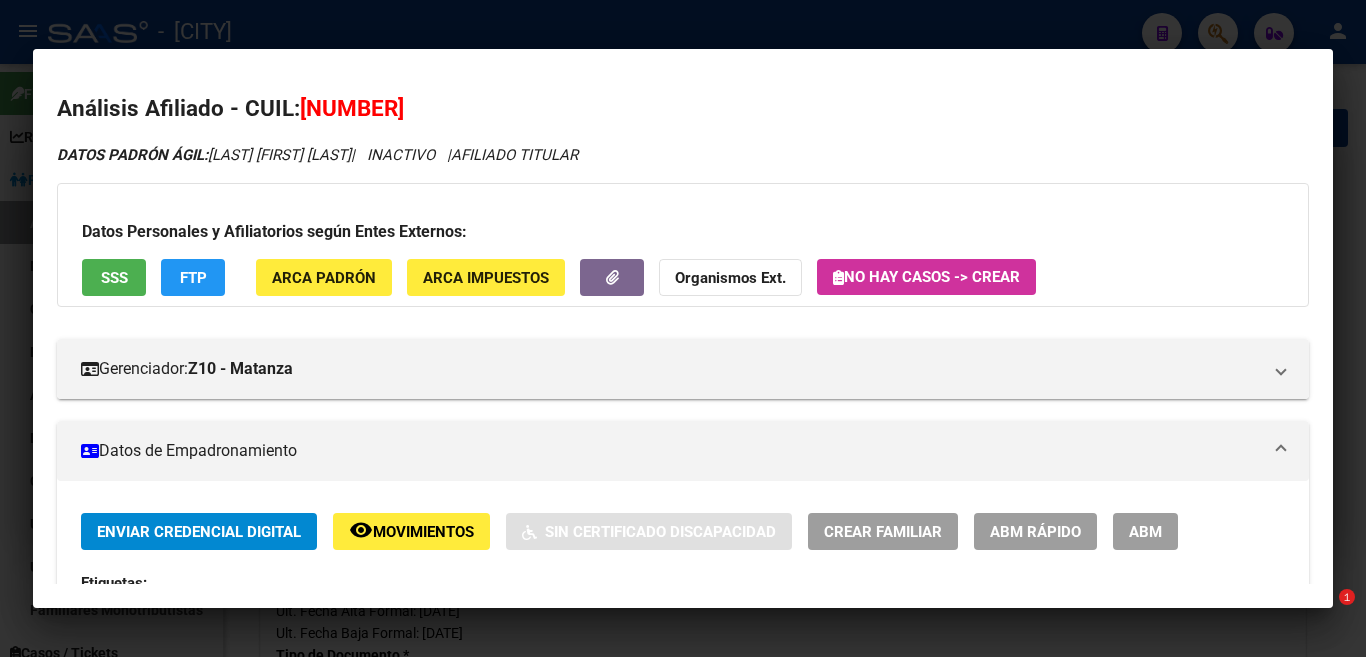 scroll, scrollTop: 0, scrollLeft: 0, axis: both 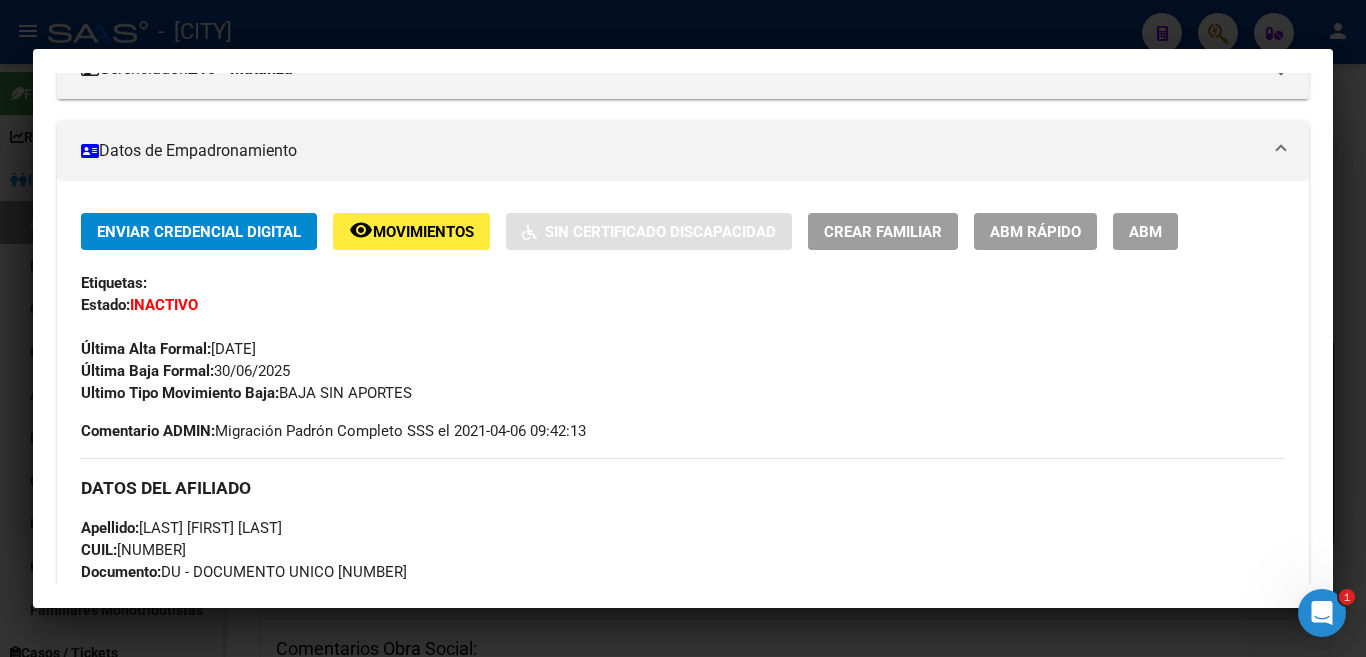 click at bounding box center [683, 328] 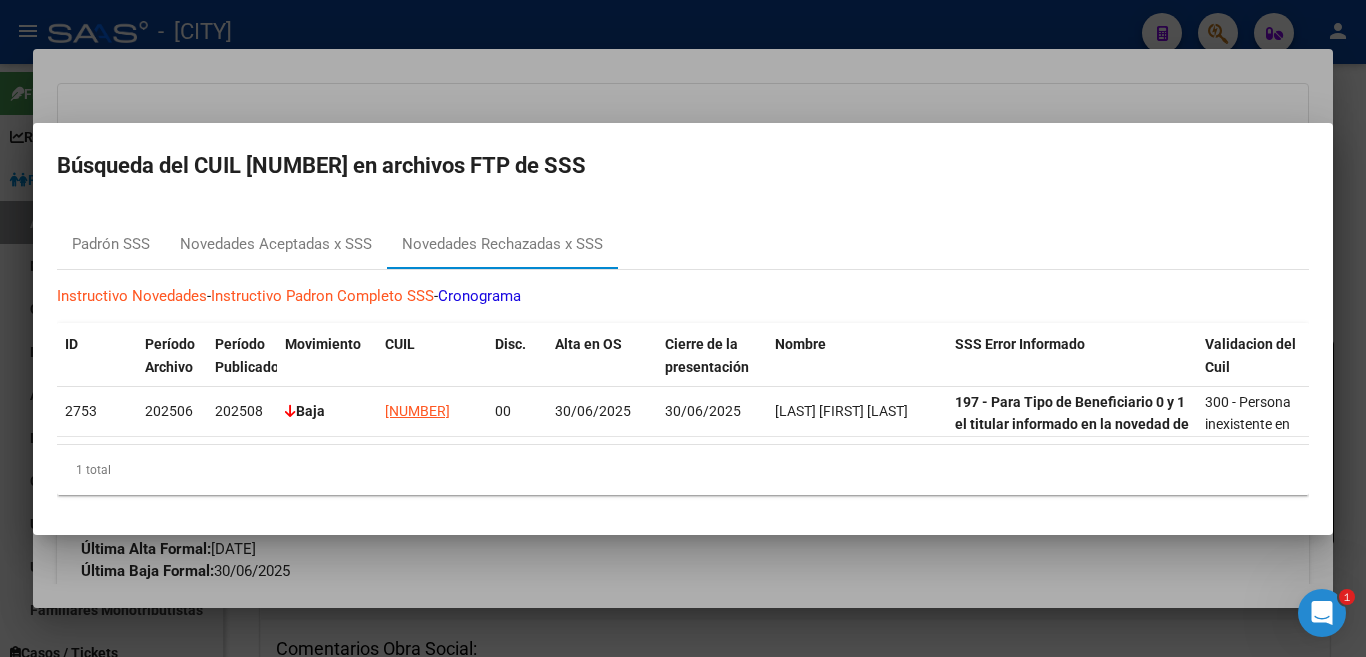 click at bounding box center [683, 328] 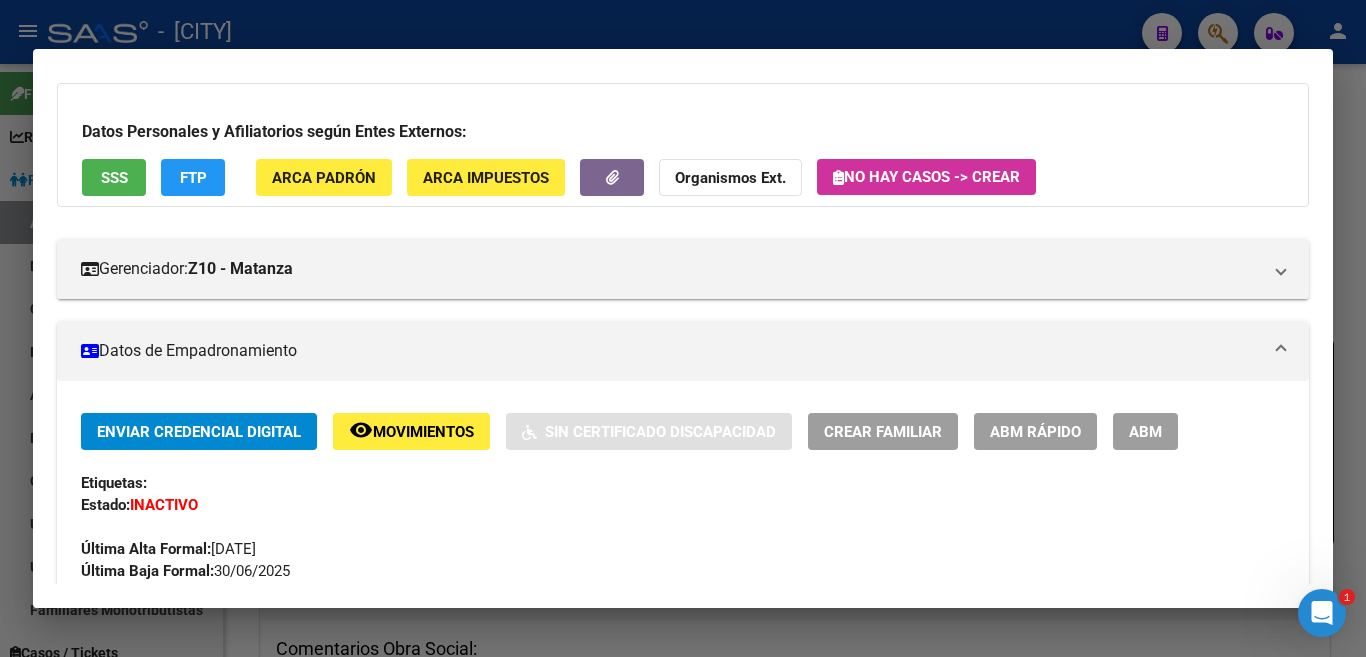 click at bounding box center [683, 328] 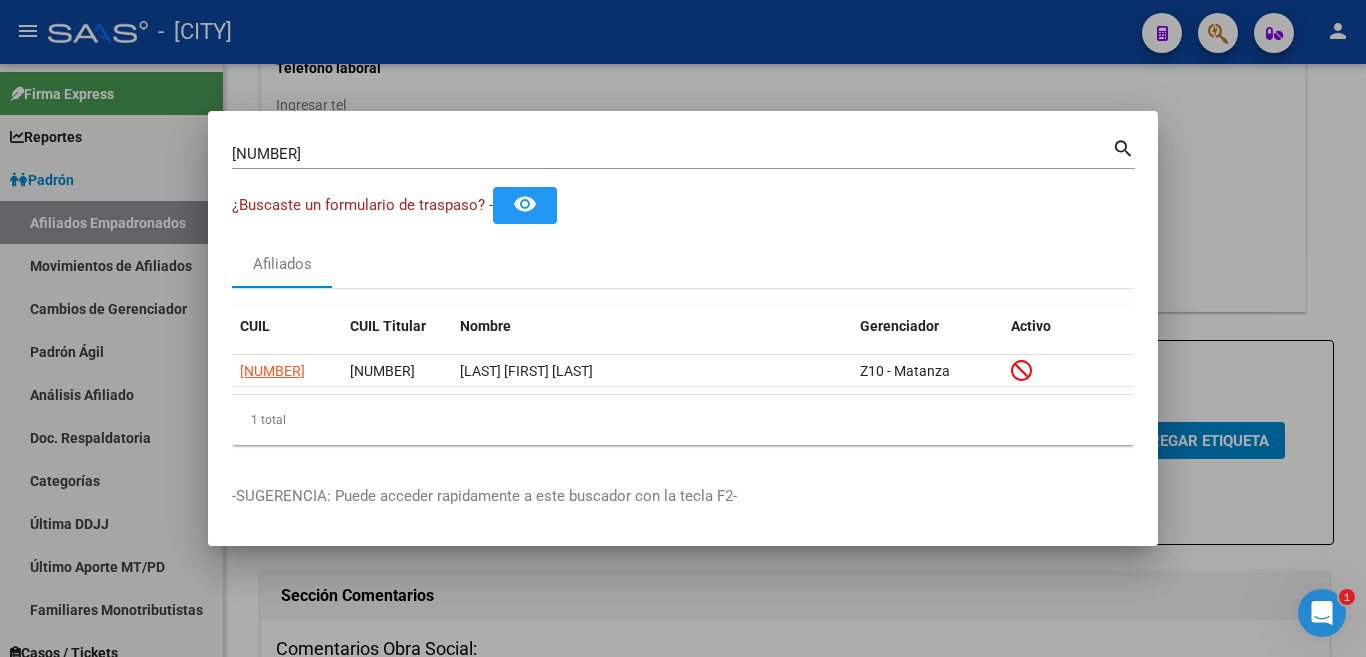 click at bounding box center [683, 328] 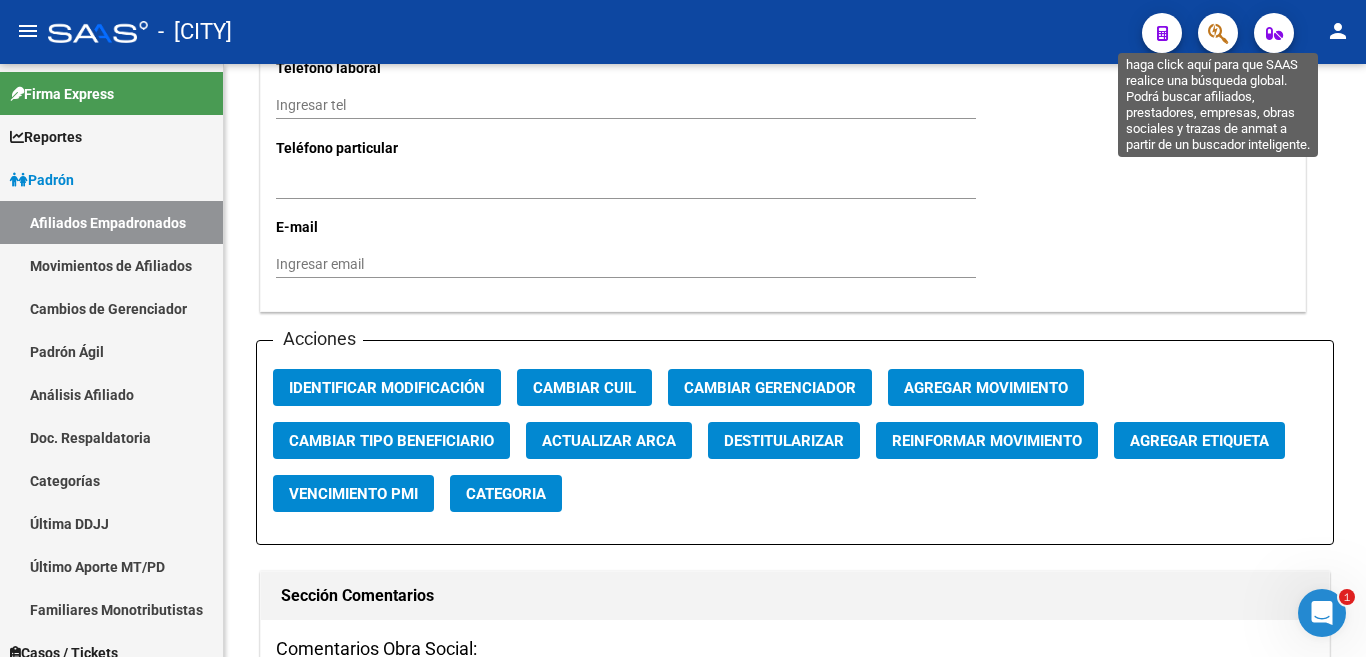 click 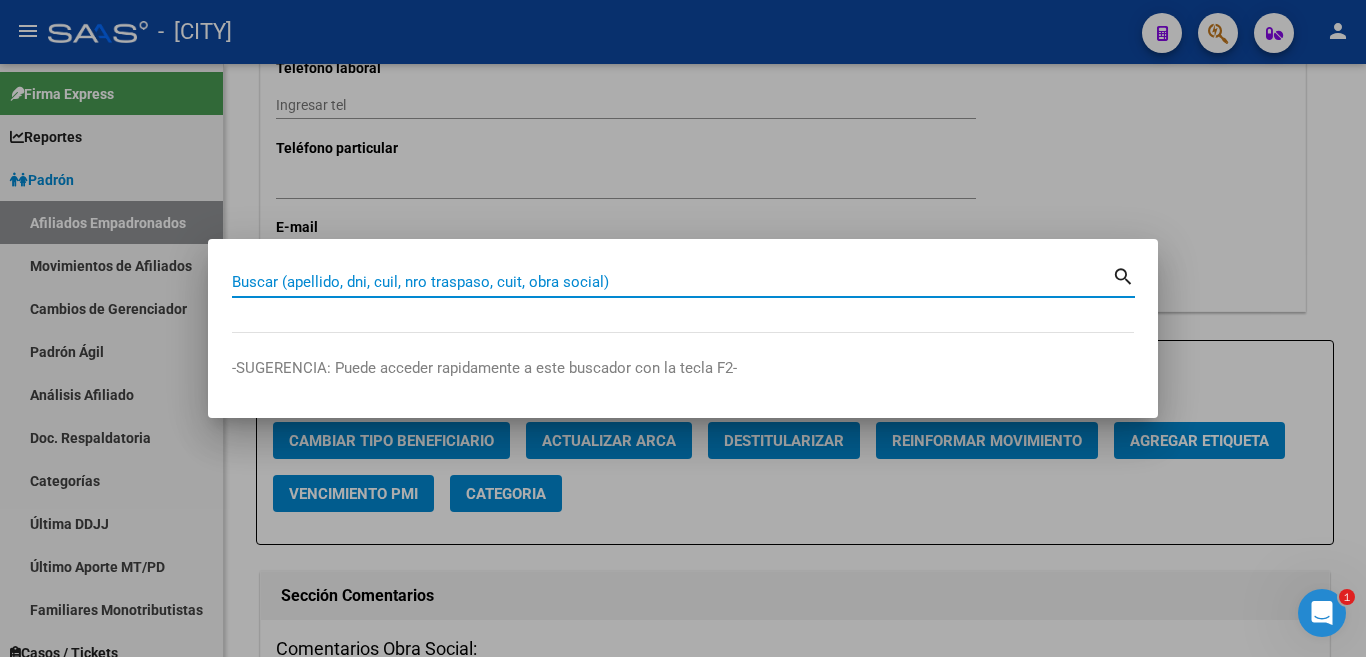 click on "Buscar (apellido, dni, cuil, nro traspaso, cuit, obra social)" at bounding box center (672, 282) 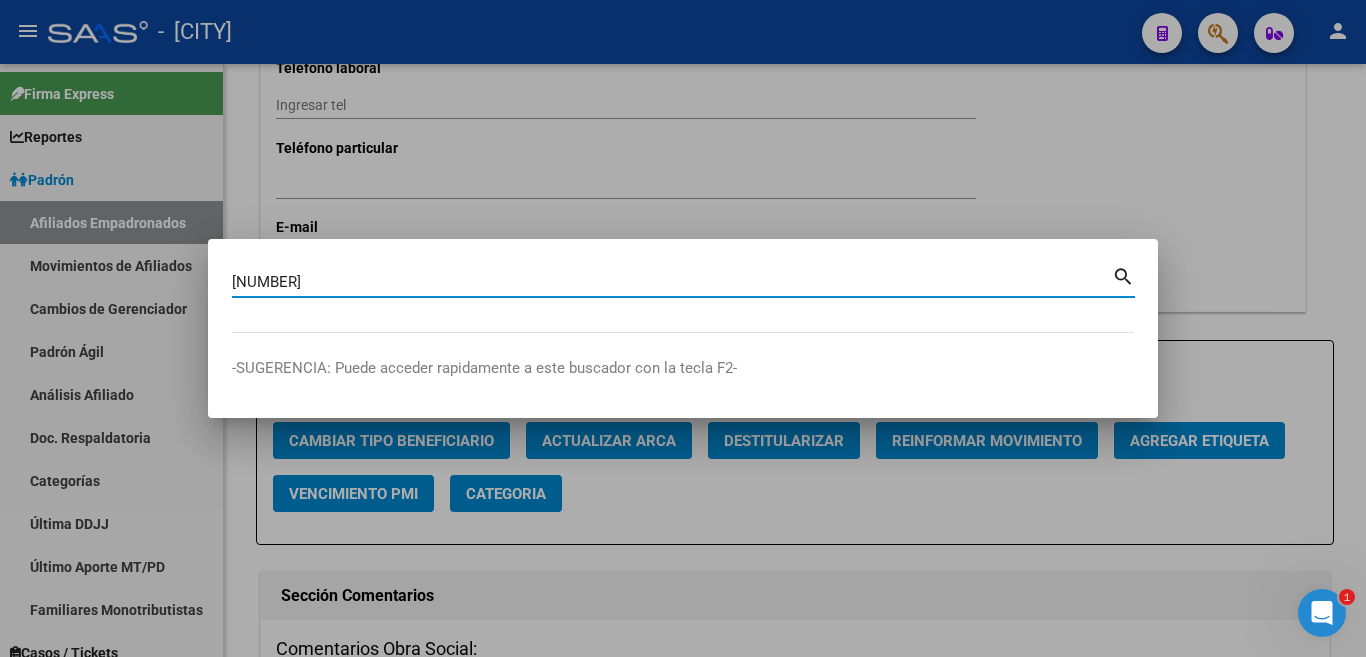type on "[NUMBER]" 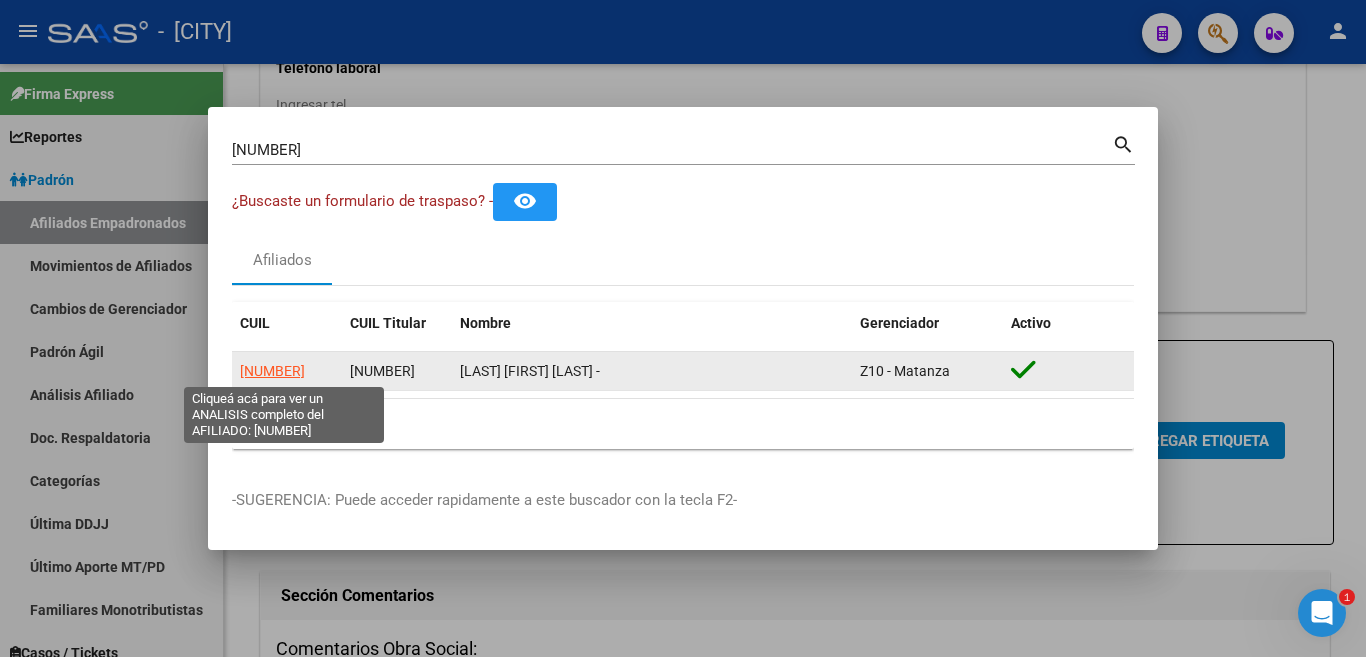 click on "[NUMBER]" 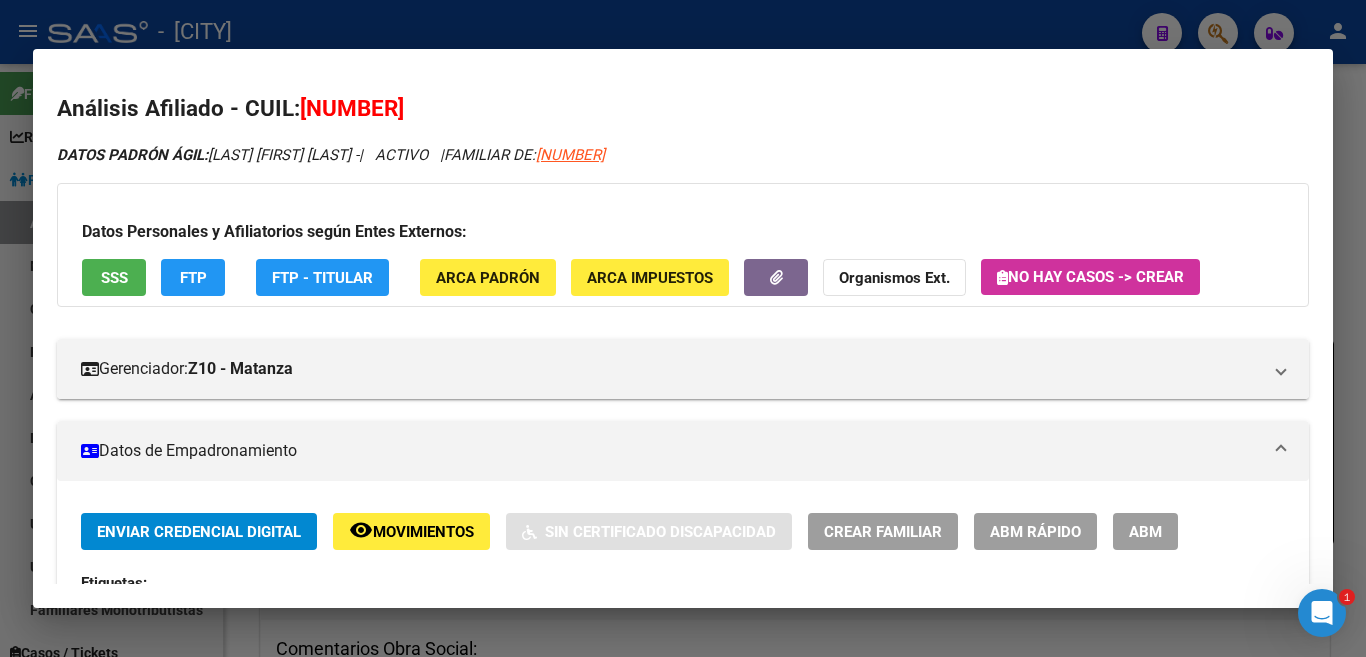 scroll, scrollTop: 300, scrollLeft: 0, axis: vertical 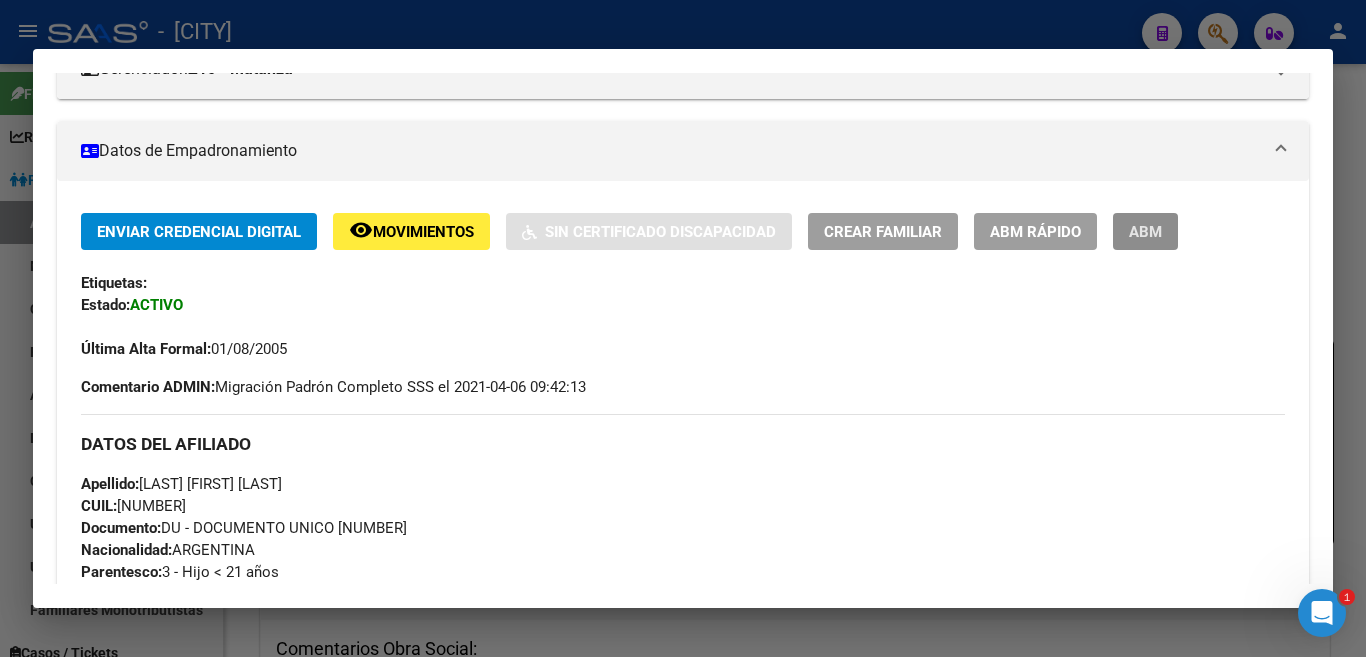 click on "ABM" at bounding box center [1145, 232] 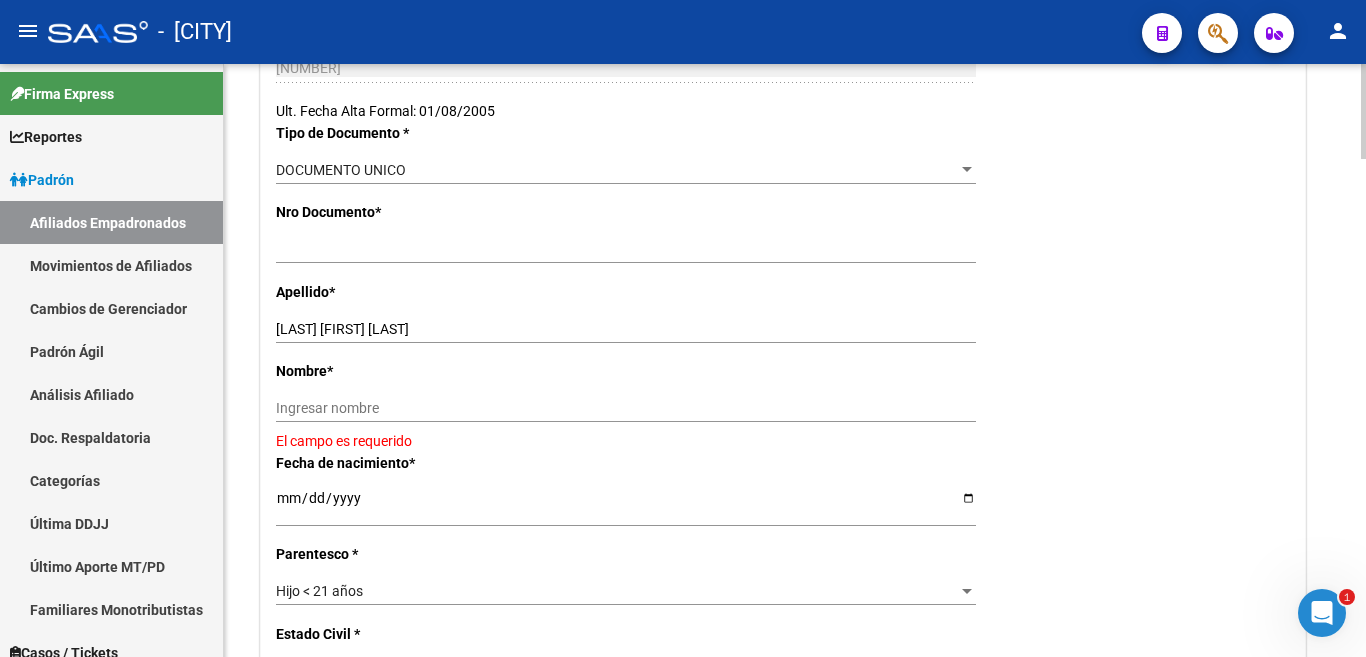 scroll, scrollTop: 600, scrollLeft: 0, axis: vertical 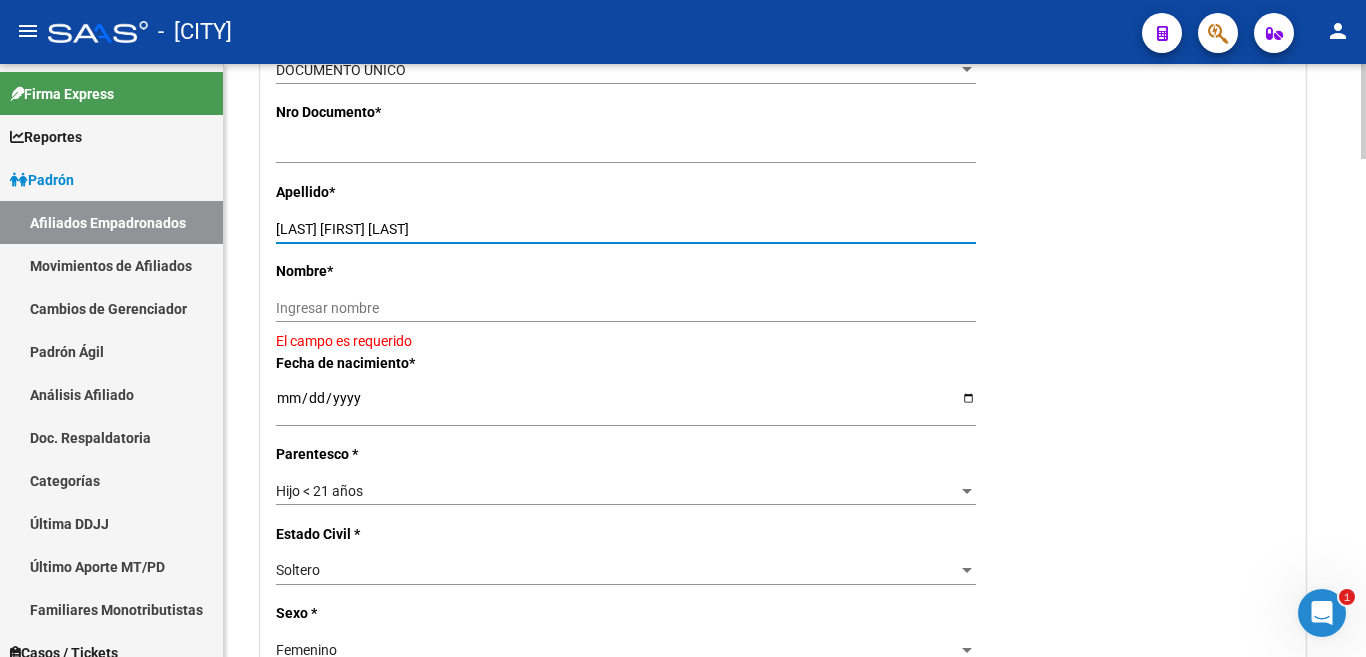 drag, startPoint x: 345, startPoint y: 222, endPoint x: 464, endPoint y: 224, distance: 119.01681 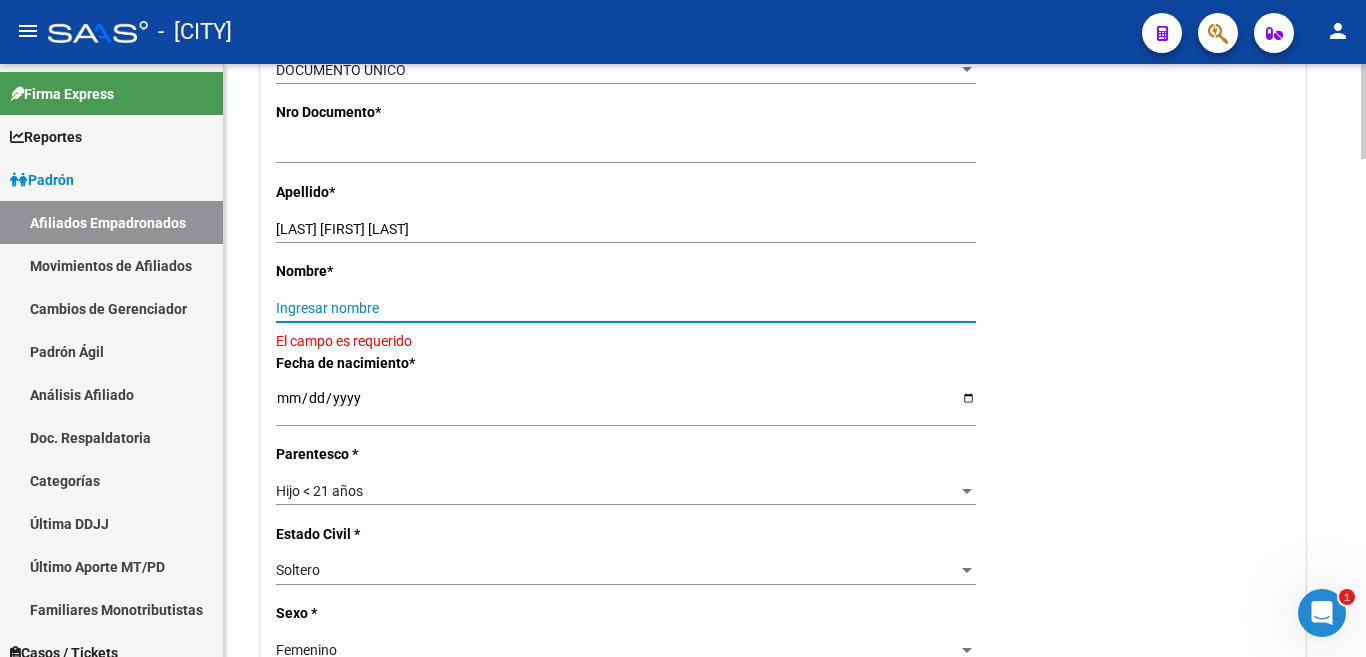 paste on "[FIRST] [LAST]" 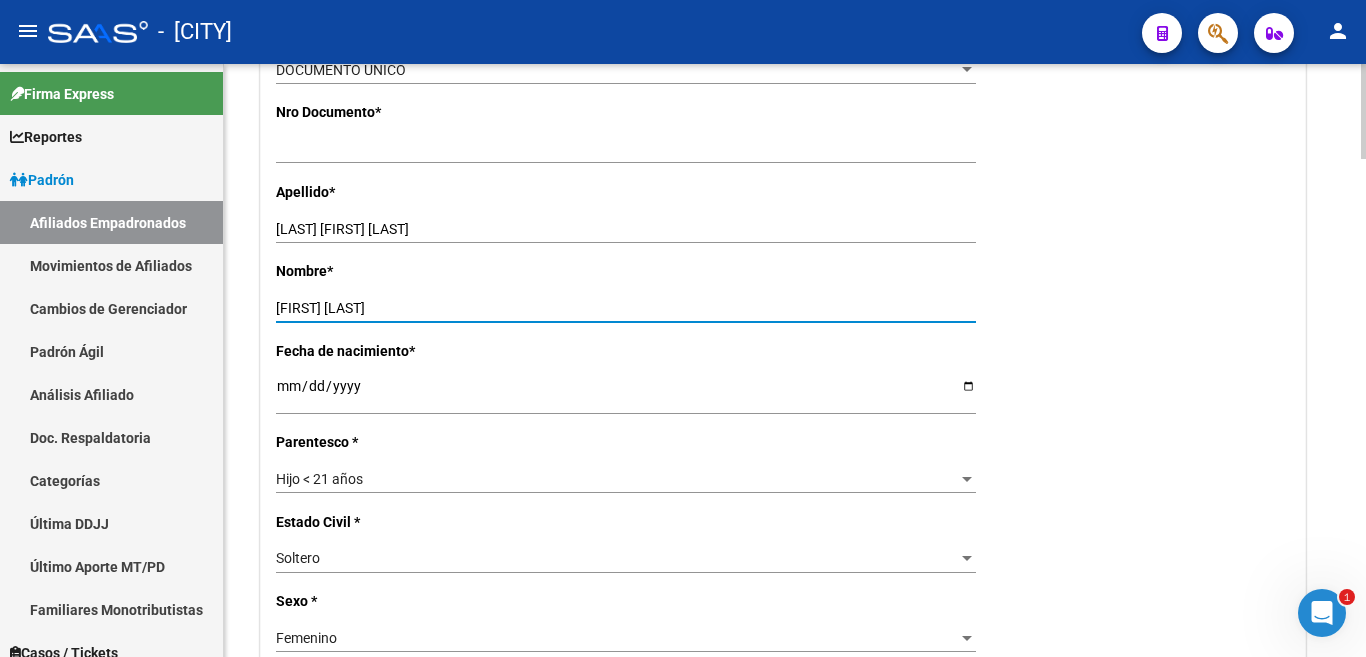 type on "[FIRST] [LAST]" 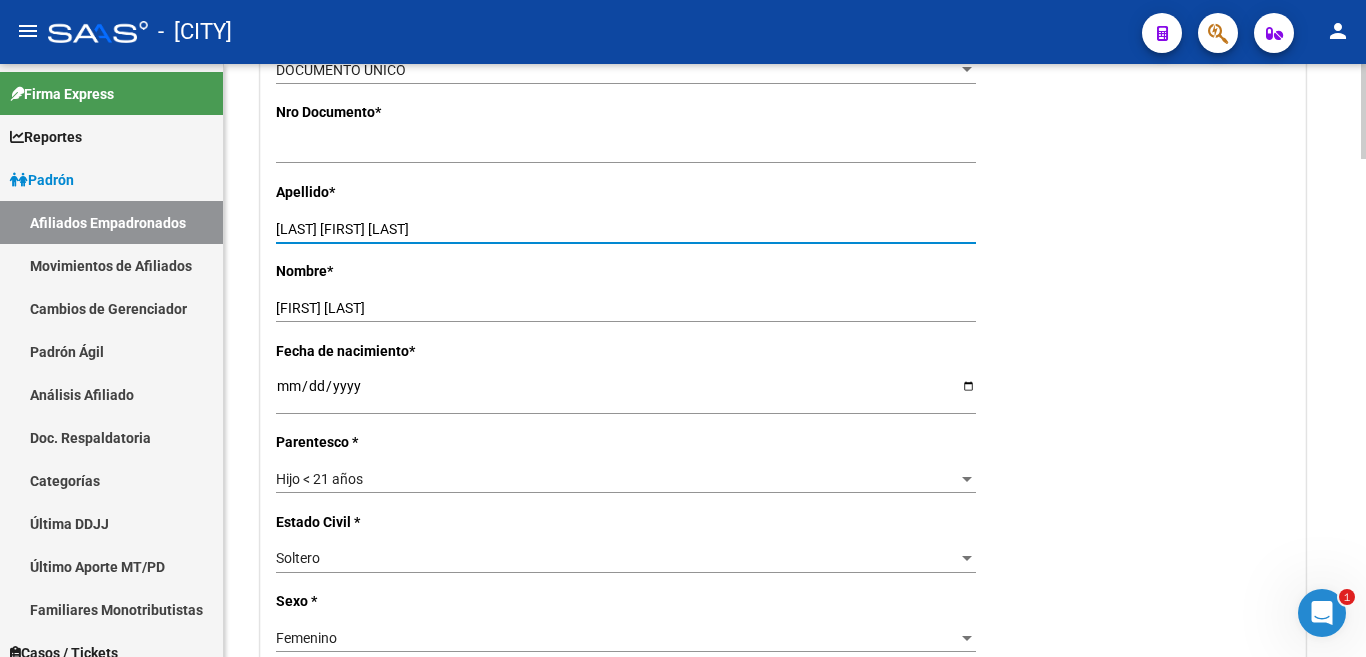 drag, startPoint x: 348, startPoint y: 228, endPoint x: 470, endPoint y: 228, distance: 122 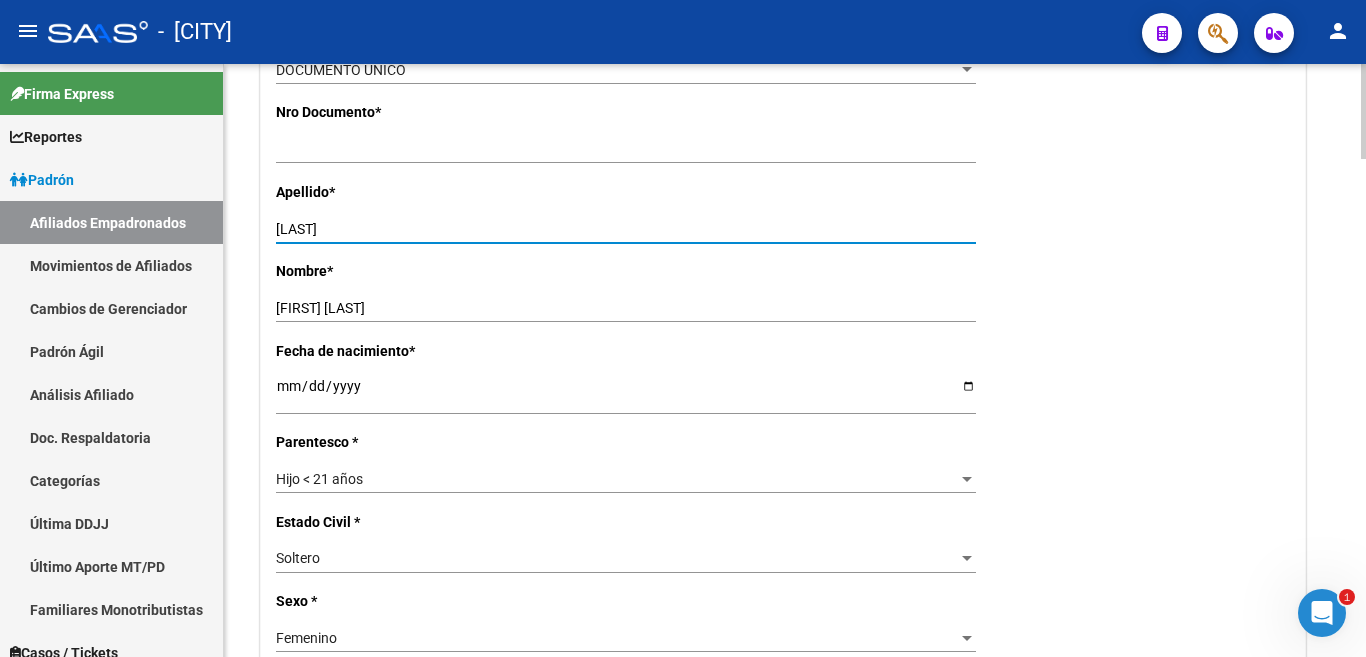 type on "[LAST]" 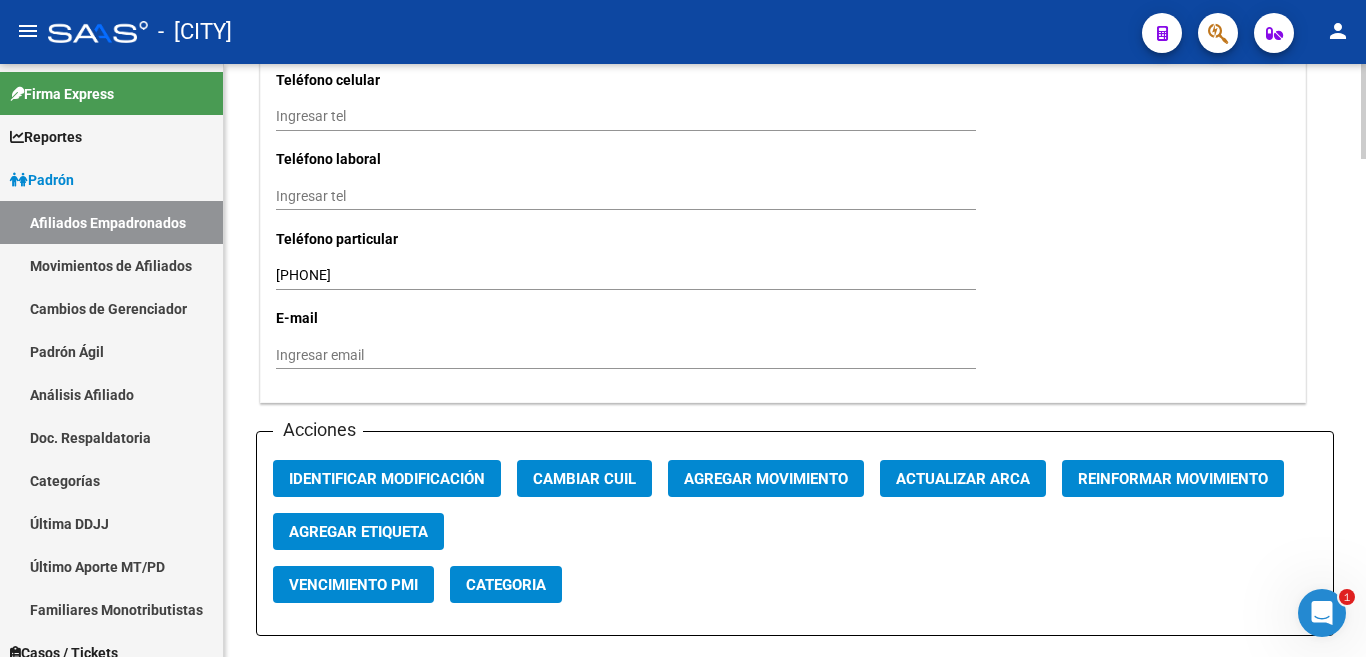 scroll, scrollTop: 2100, scrollLeft: 0, axis: vertical 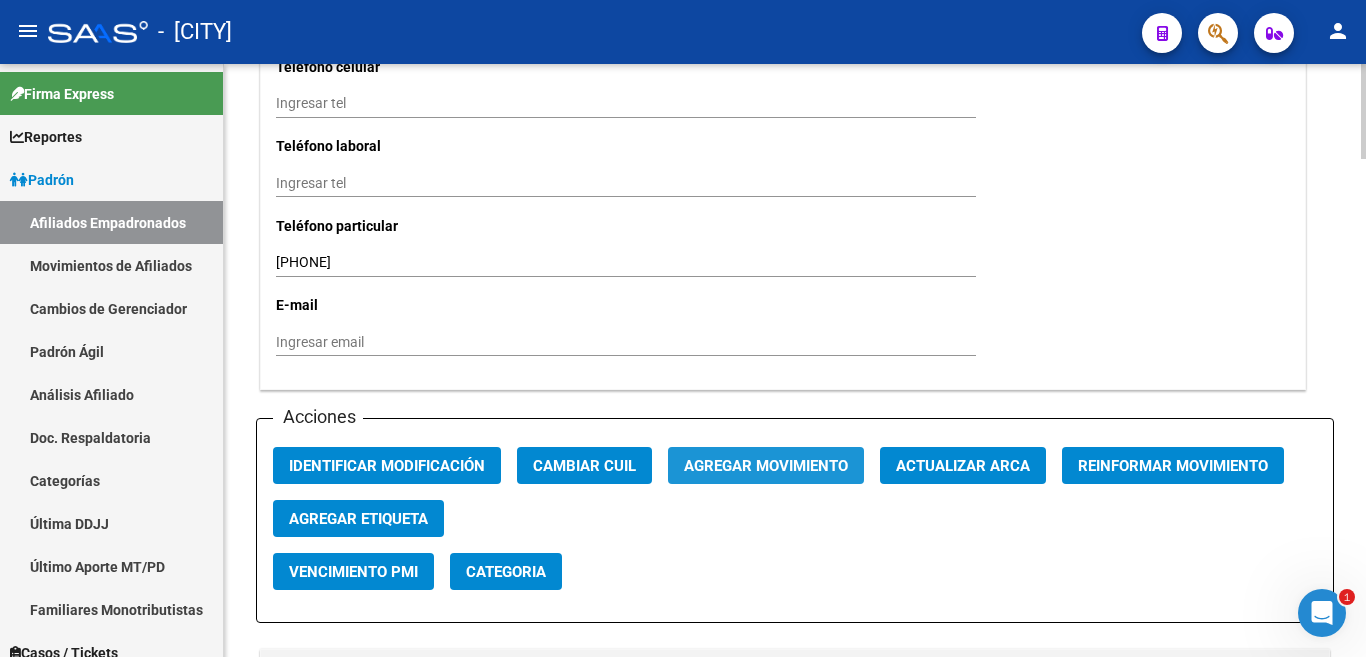 click on "Agregar Movimiento" 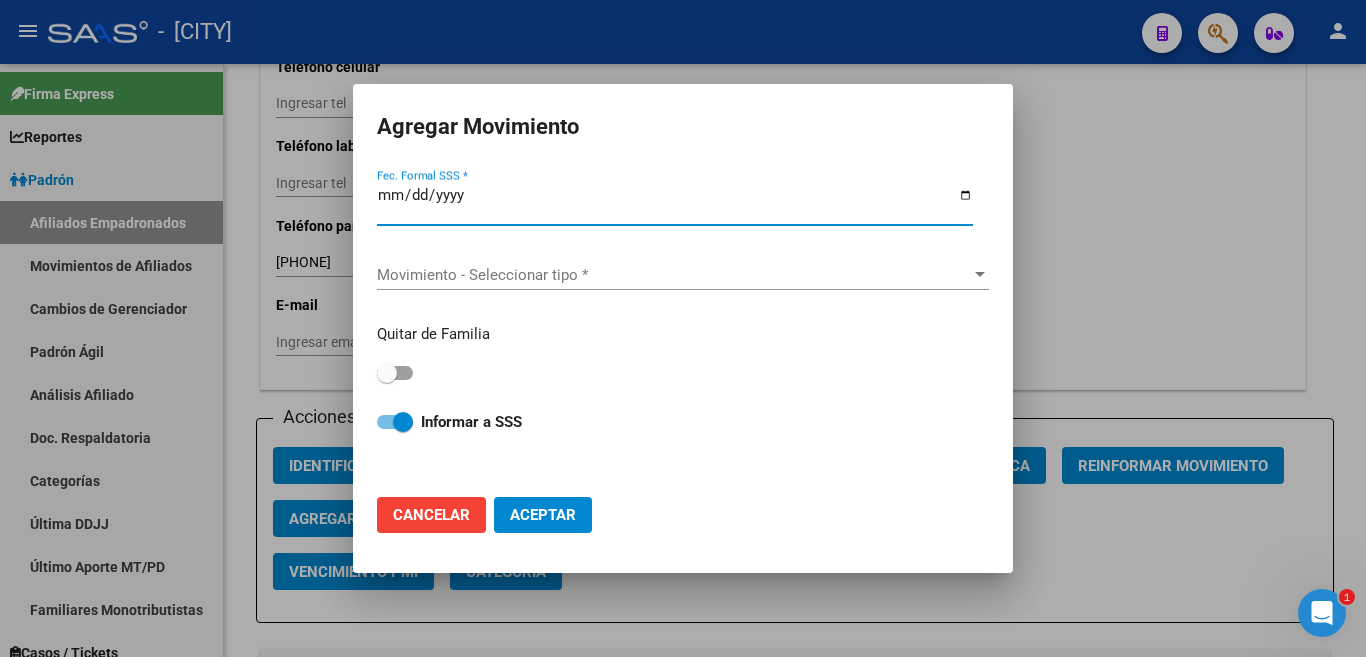 click on "Cancelar" 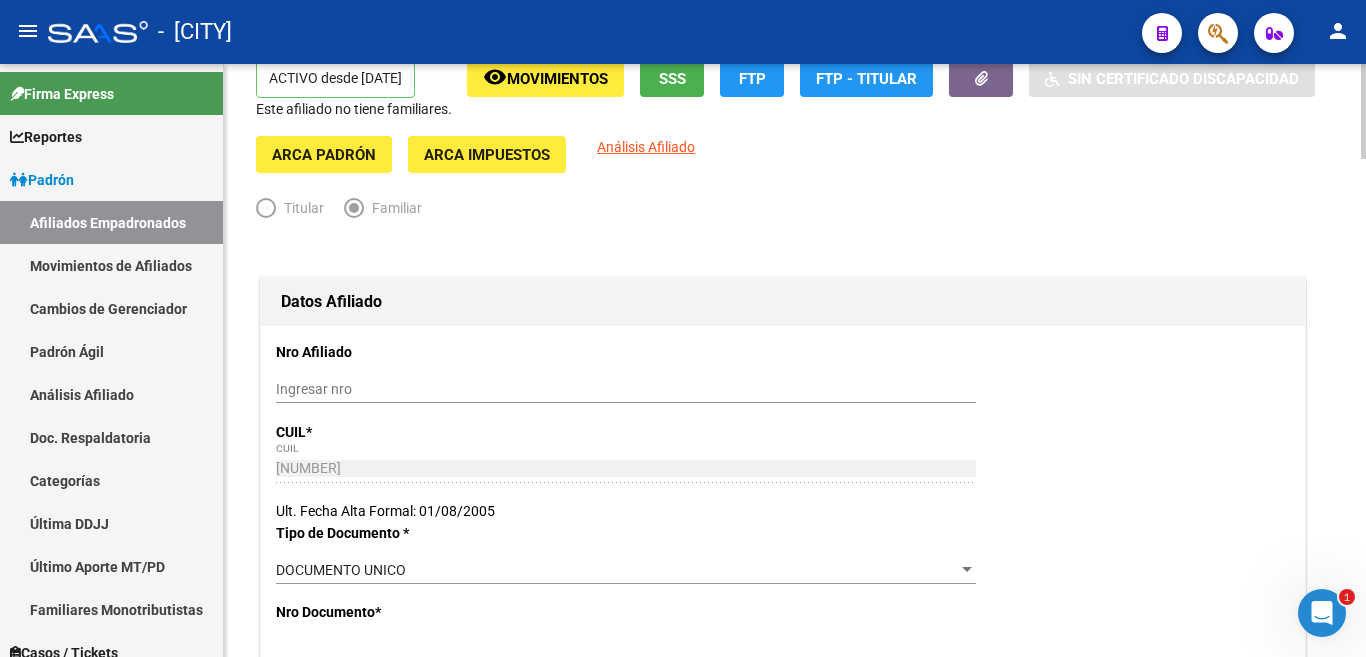 scroll, scrollTop: 0, scrollLeft: 0, axis: both 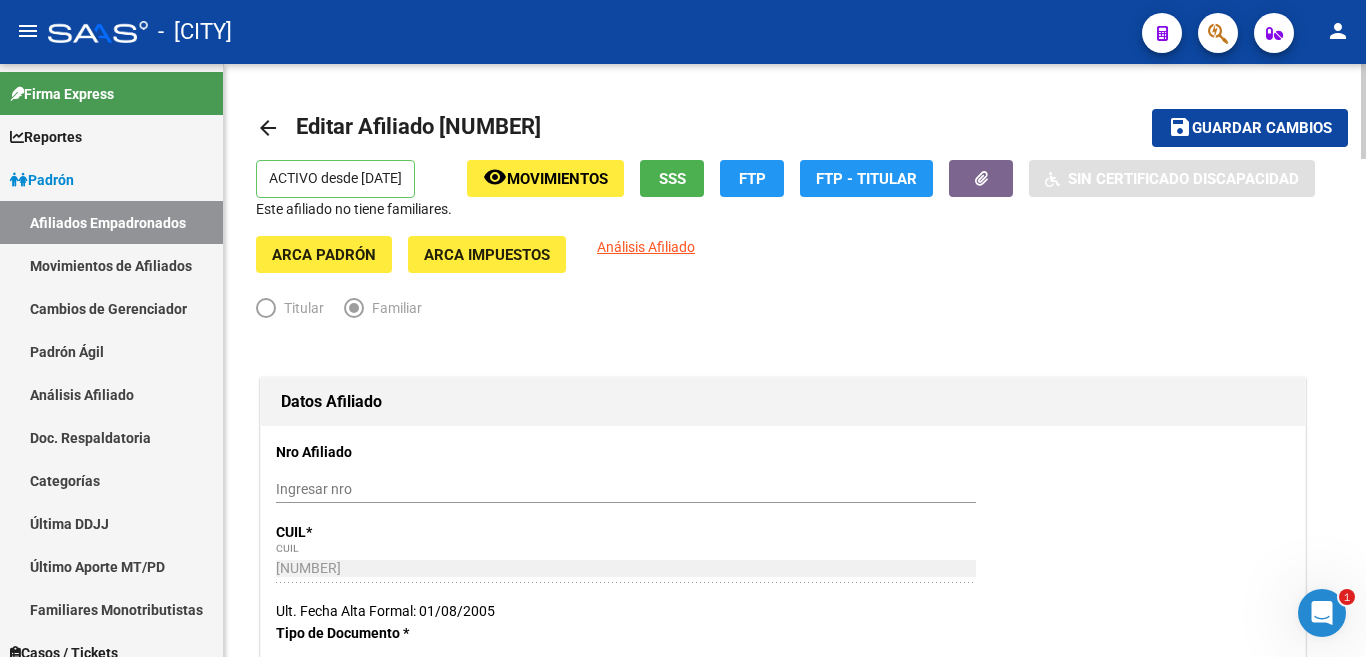 click on "FTP - Titular" 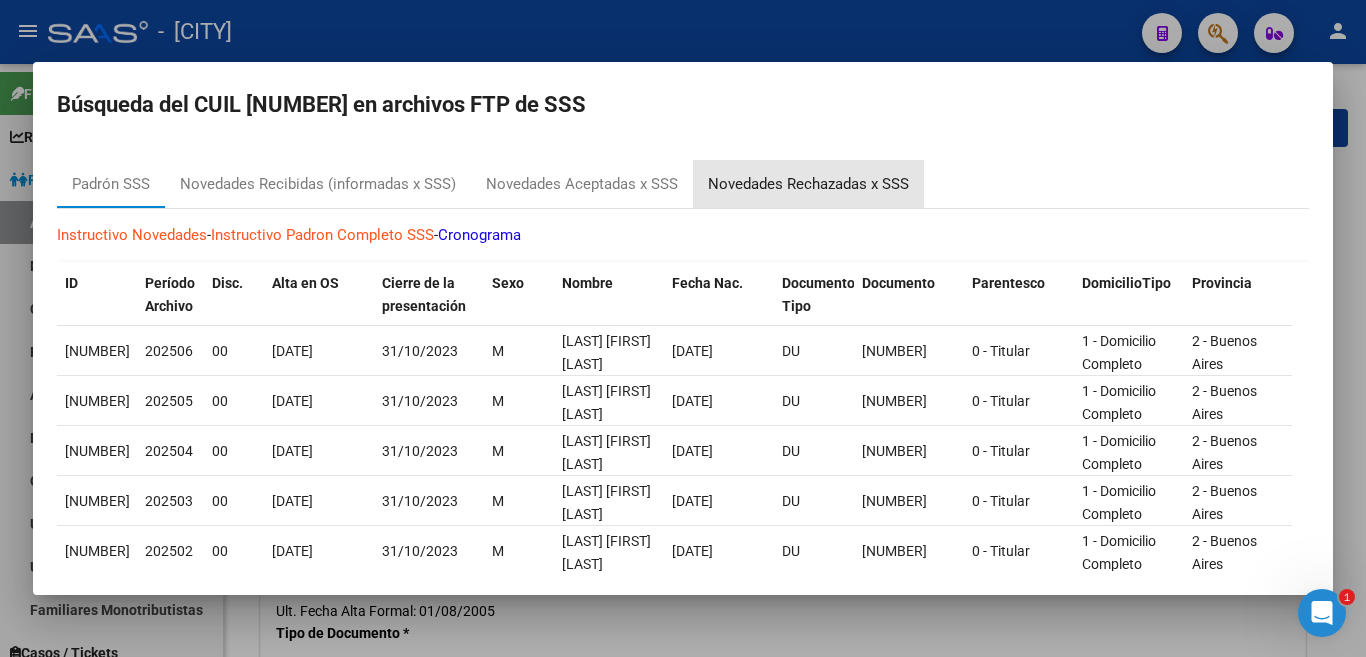 click on "Novedades Rechazadas x SSS" at bounding box center [808, 184] 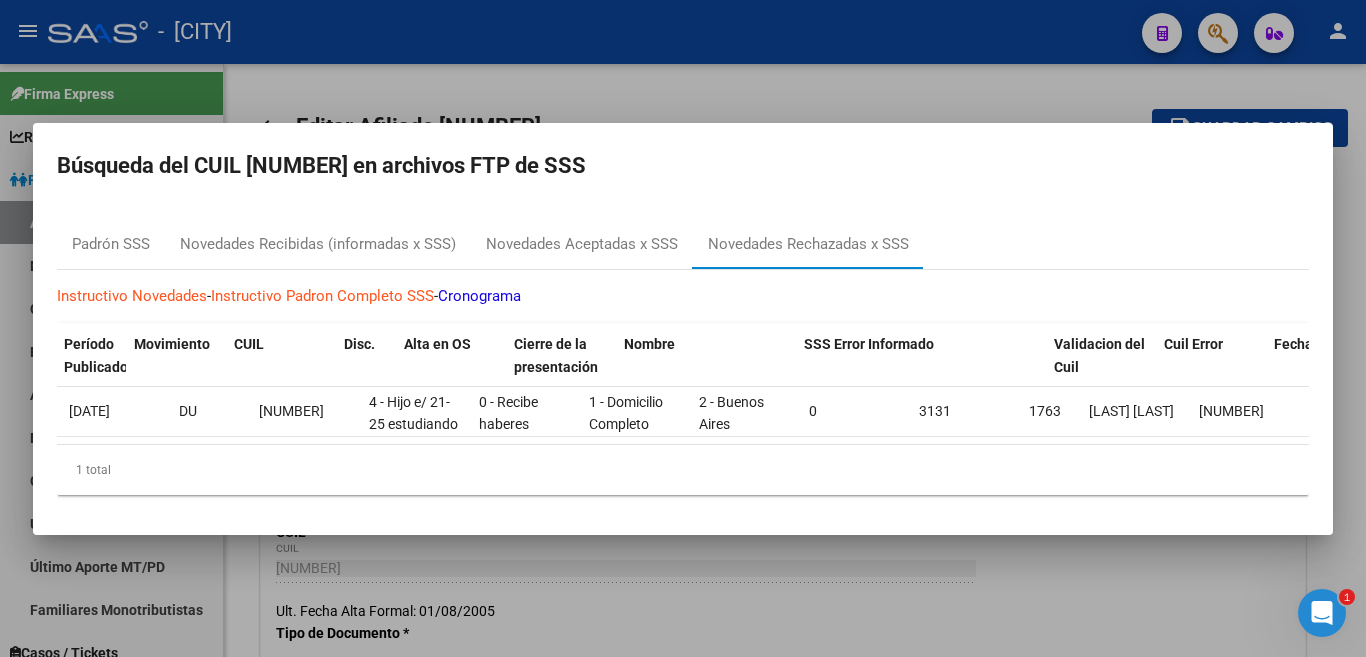 scroll, scrollTop: 0, scrollLeft: 0, axis: both 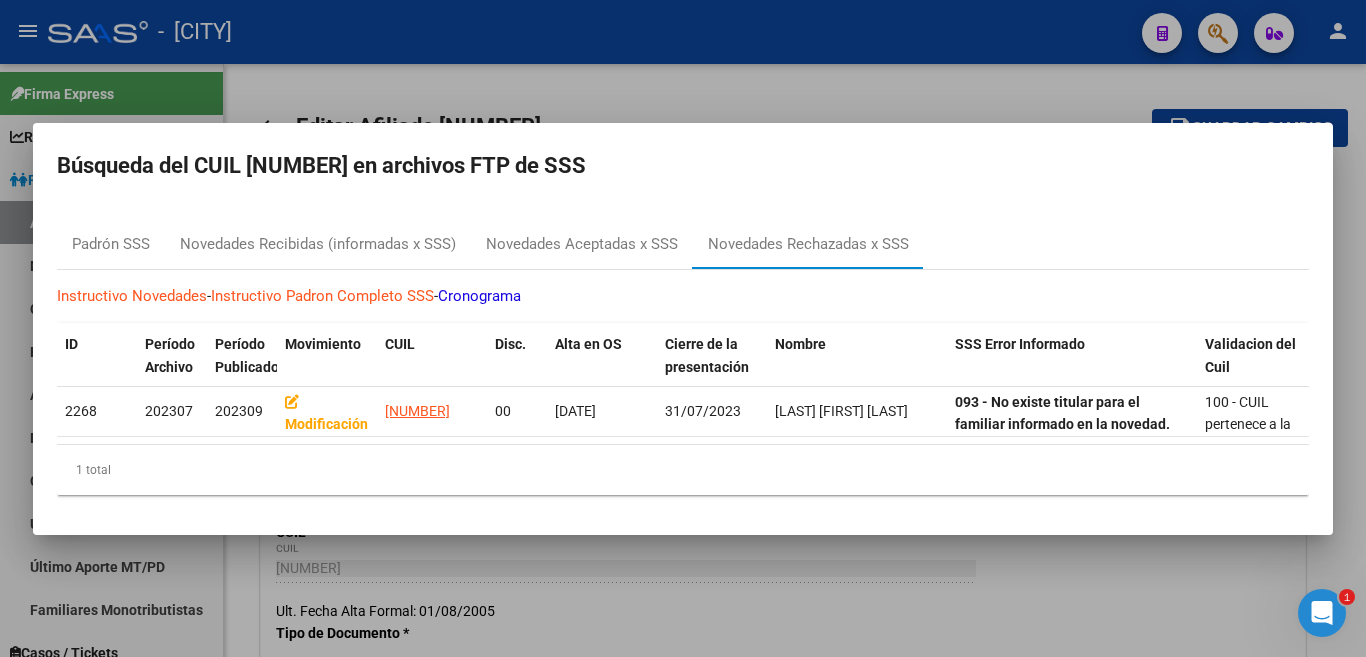 click at bounding box center [683, 328] 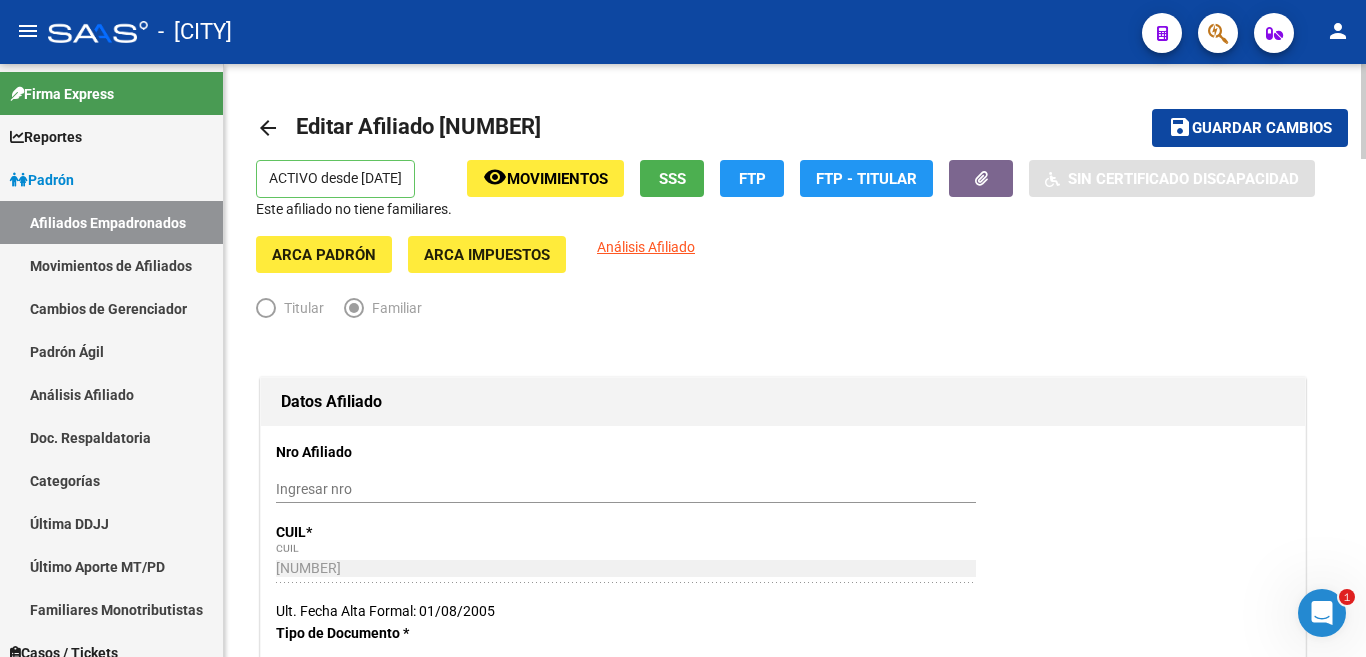 click at bounding box center (266, 308) 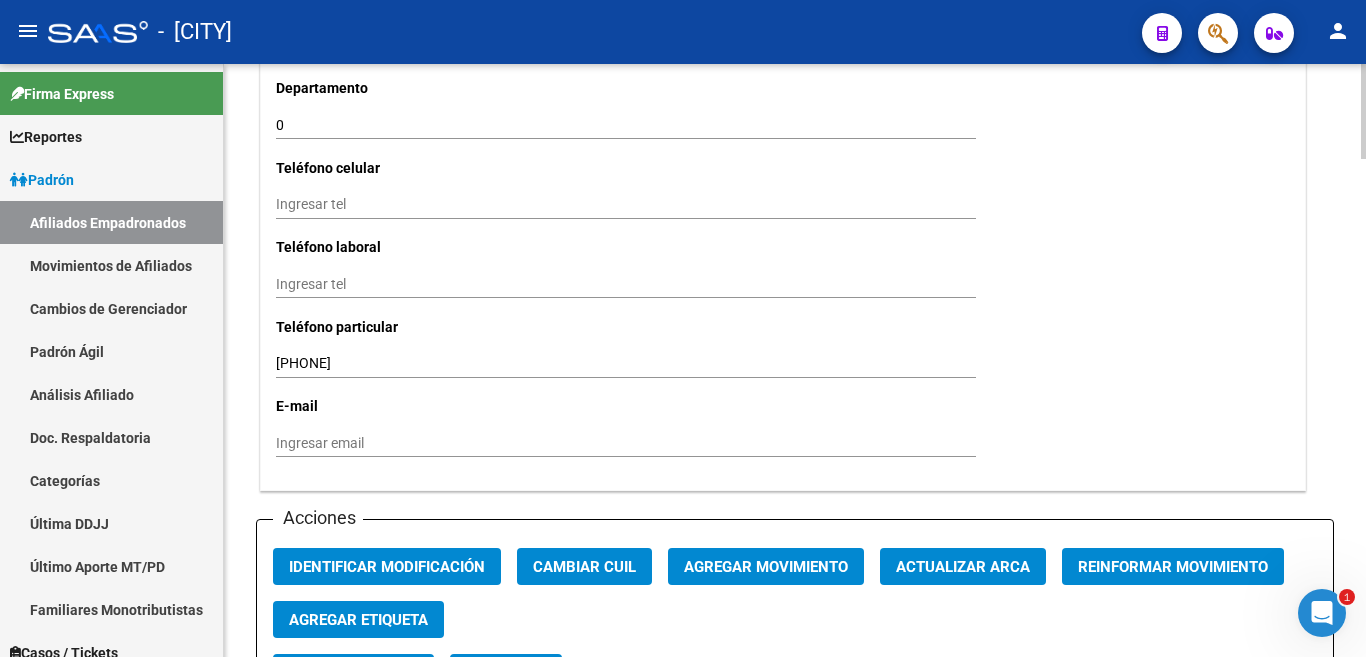 scroll, scrollTop: 2000, scrollLeft: 0, axis: vertical 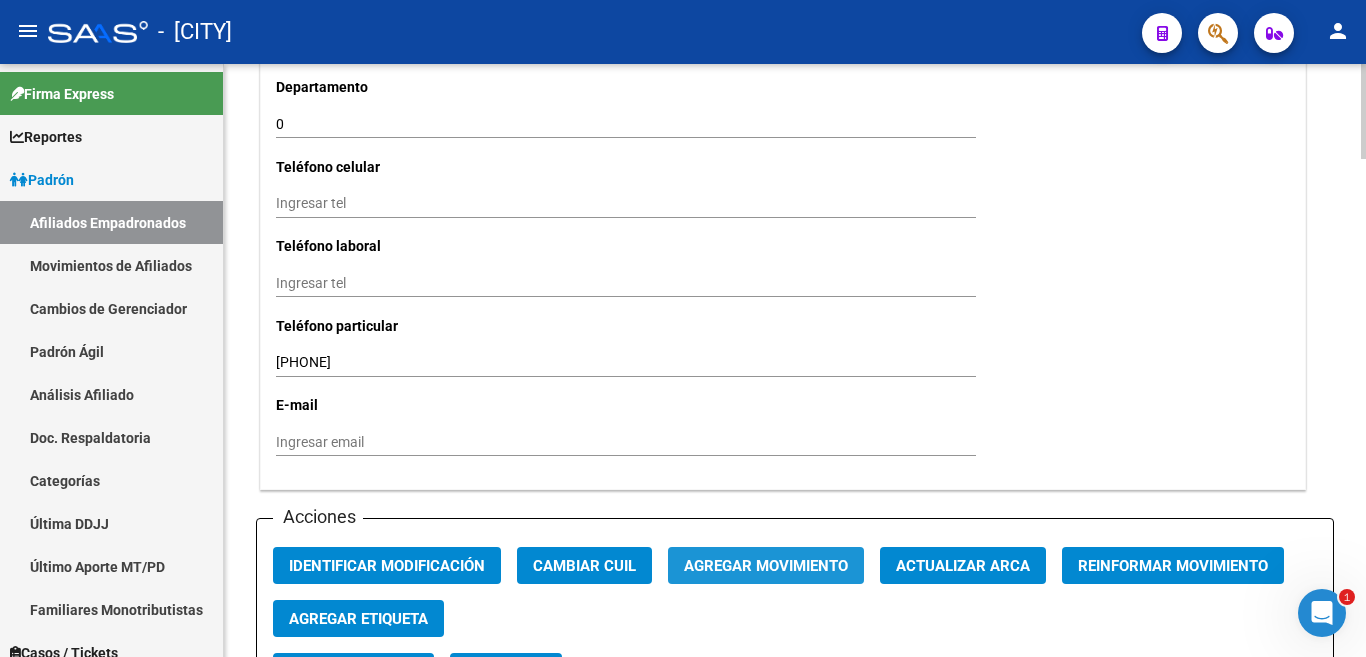 click on "Agregar Movimiento" 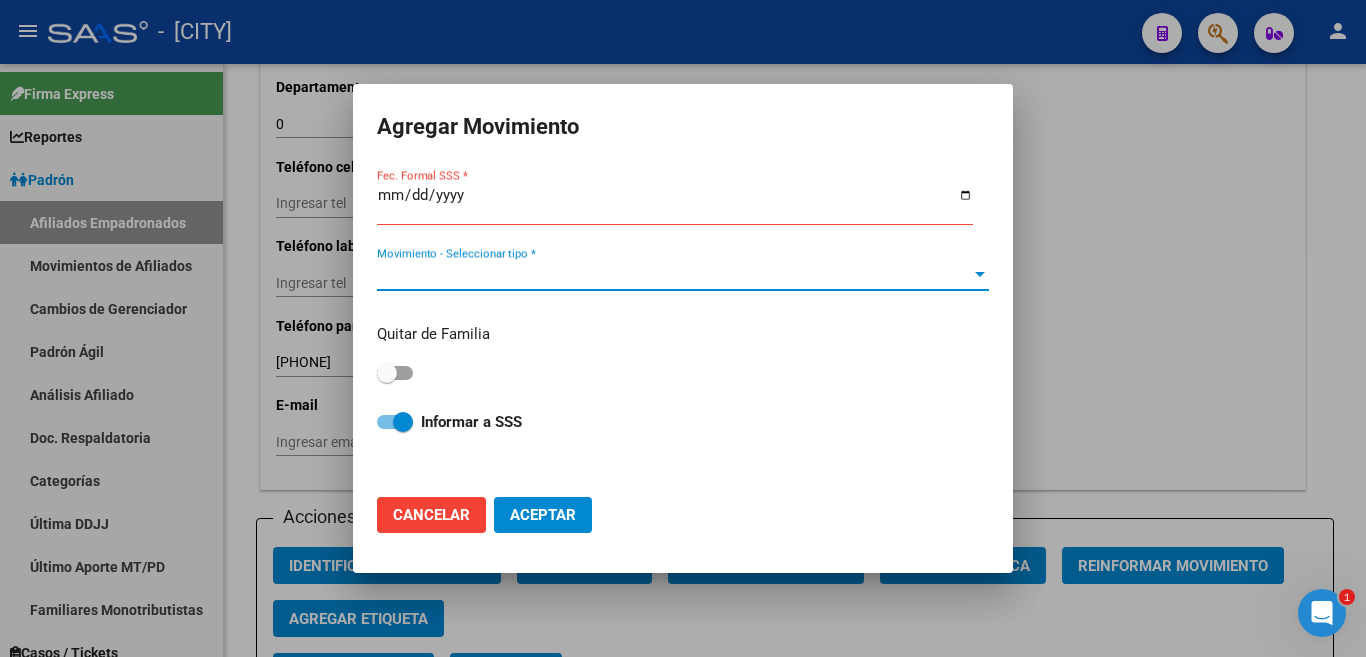 click at bounding box center [980, 275] 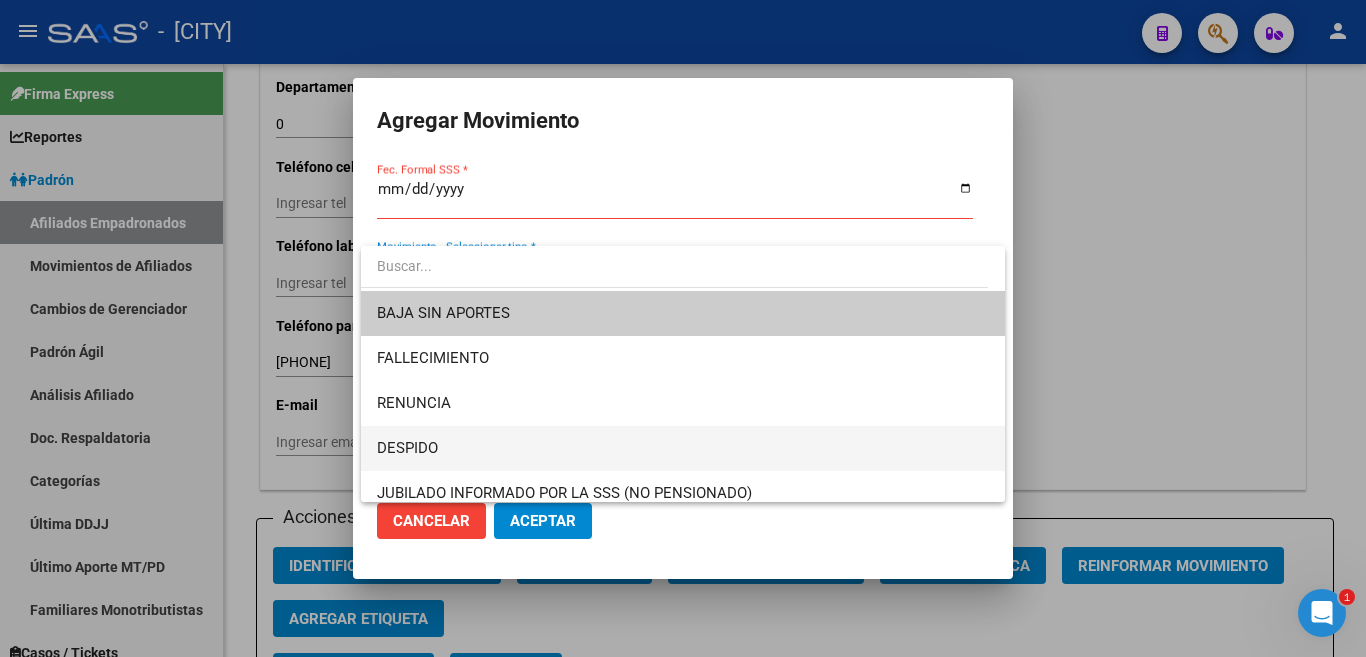 scroll, scrollTop: 100, scrollLeft: 0, axis: vertical 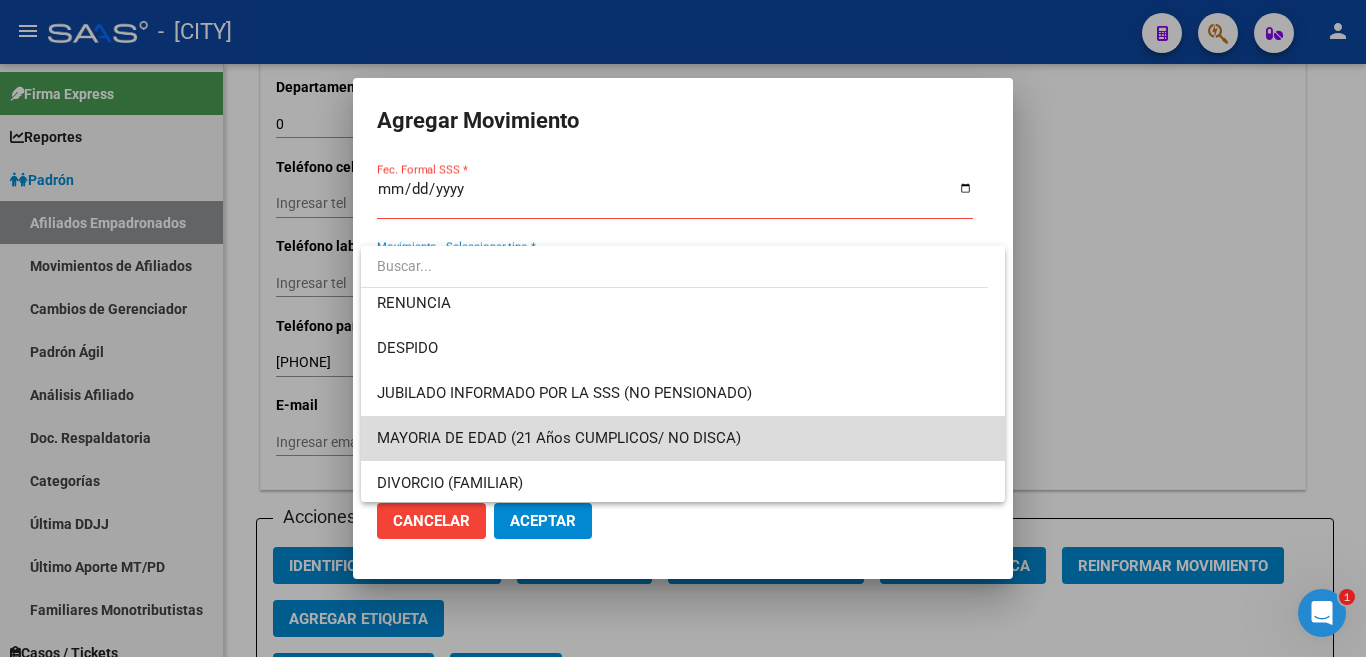 drag, startPoint x: 826, startPoint y: 432, endPoint x: 839, endPoint y: 433, distance: 13.038404 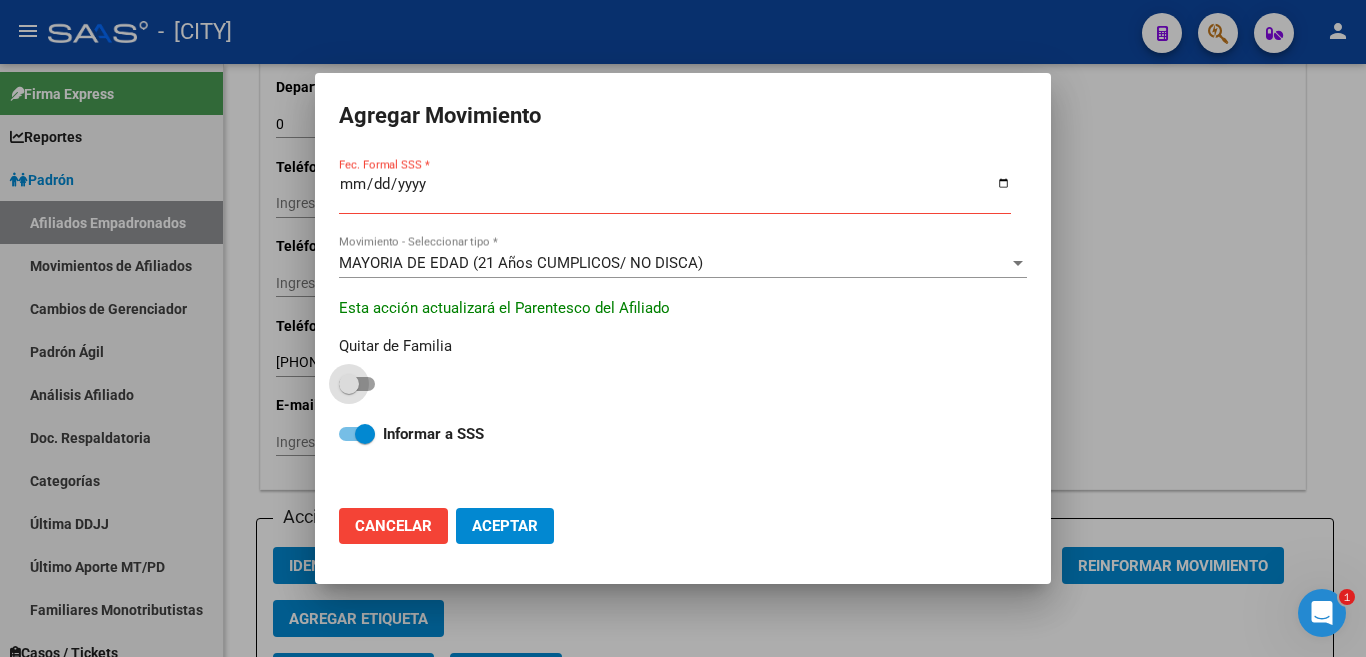 click at bounding box center (357, 384) 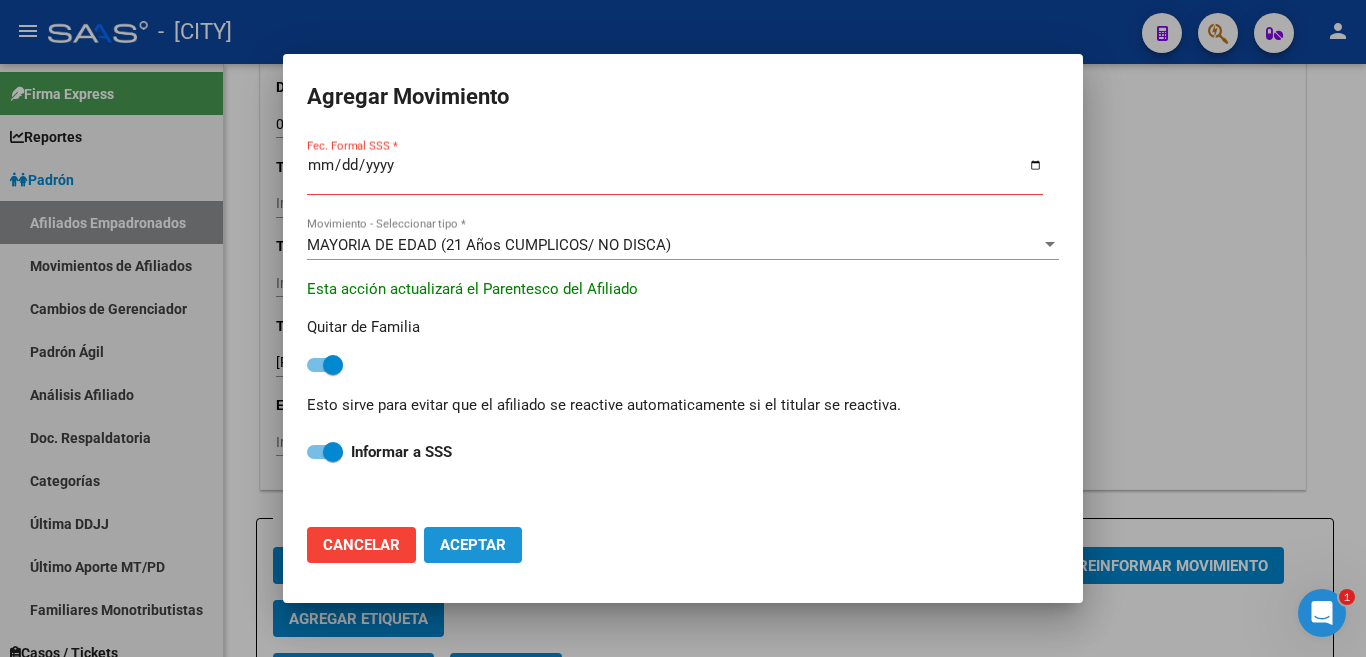 click on "Aceptar" 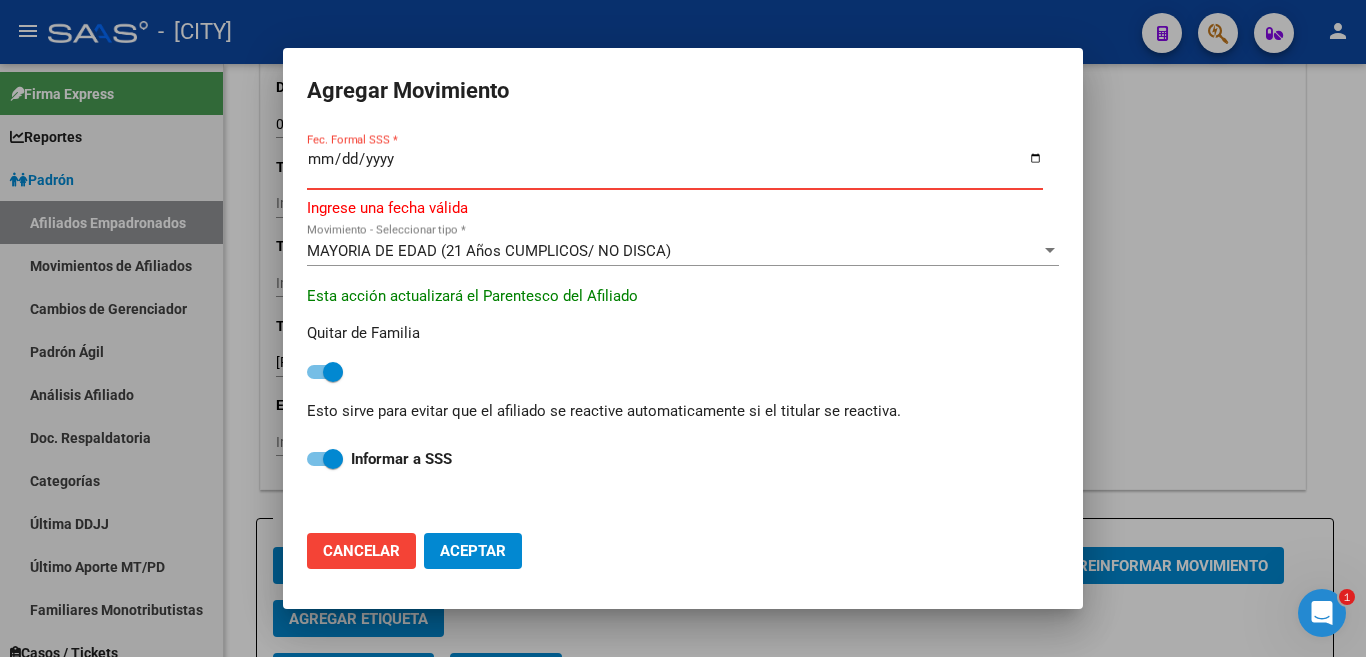 click on "Fec. Formal SSS *" at bounding box center (675, 167) 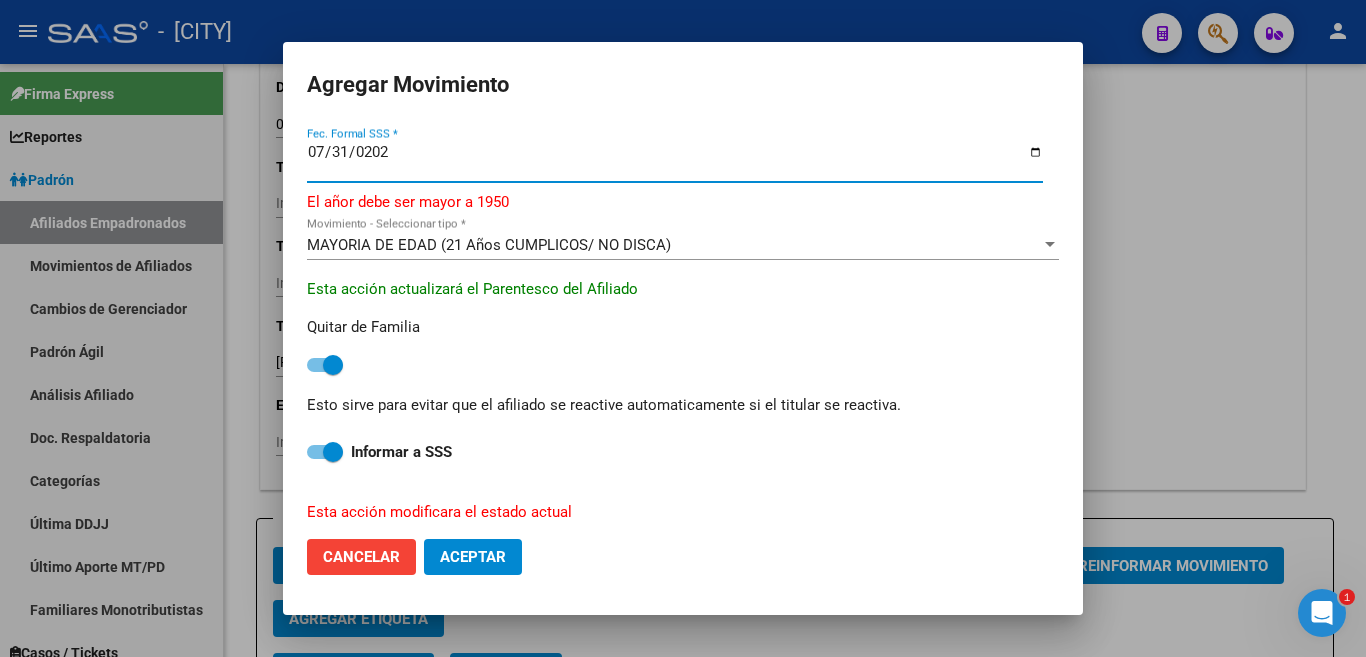 type on "2025-07-31" 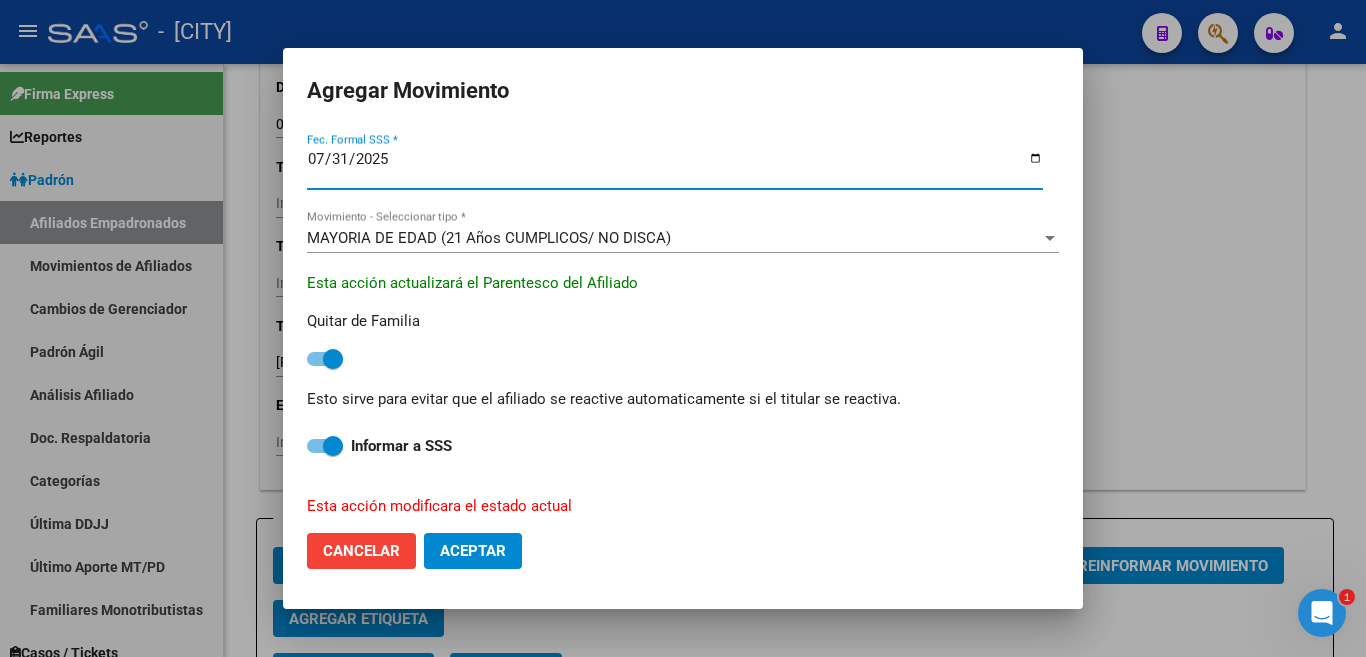 click on "Aceptar" 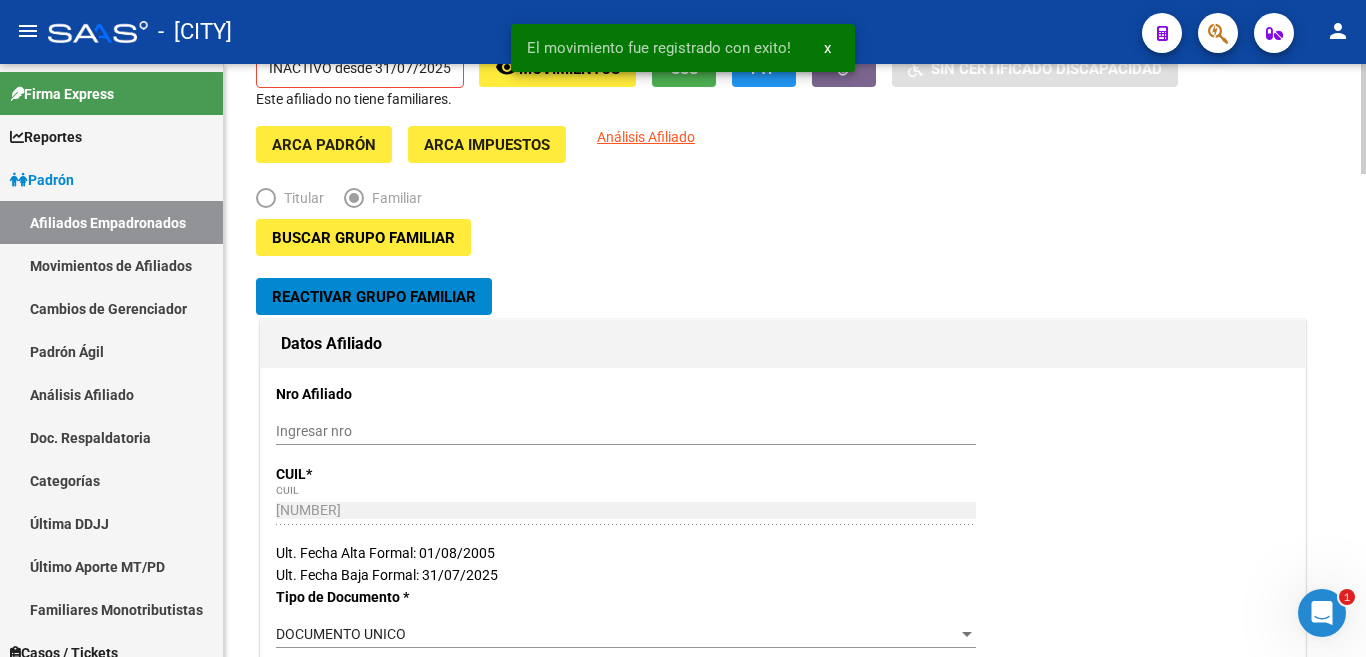 scroll, scrollTop: 0, scrollLeft: 0, axis: both 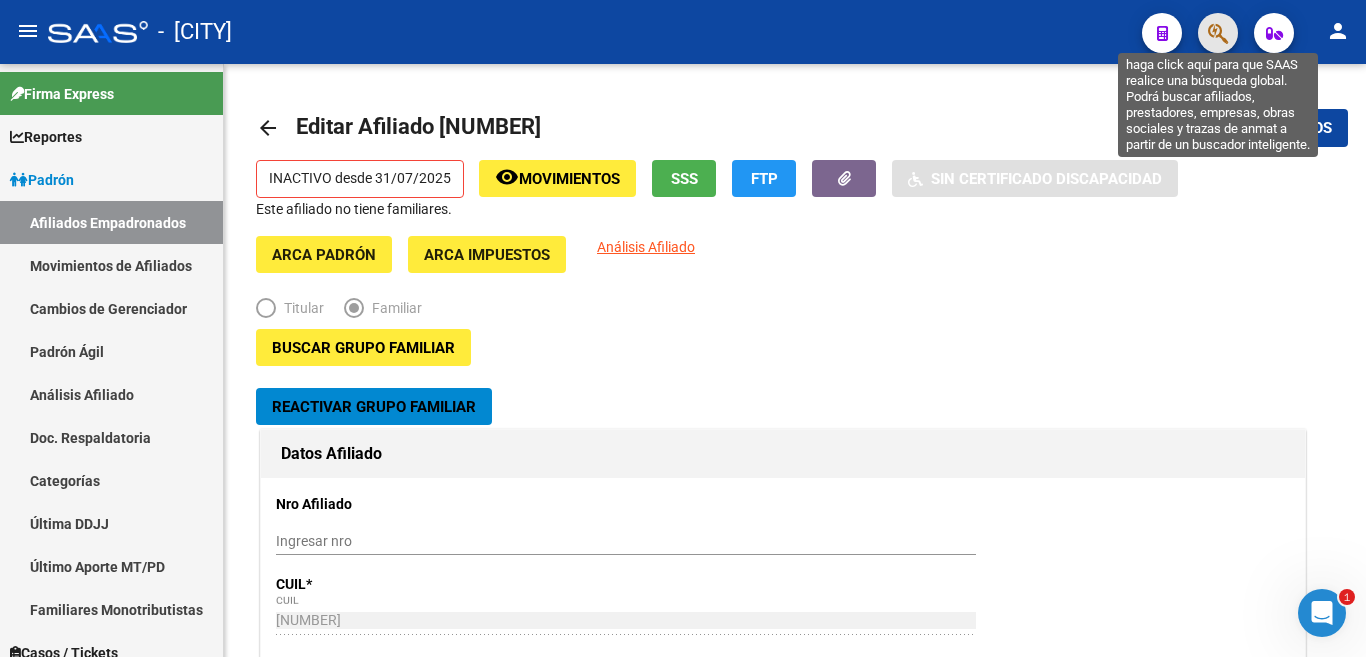 click 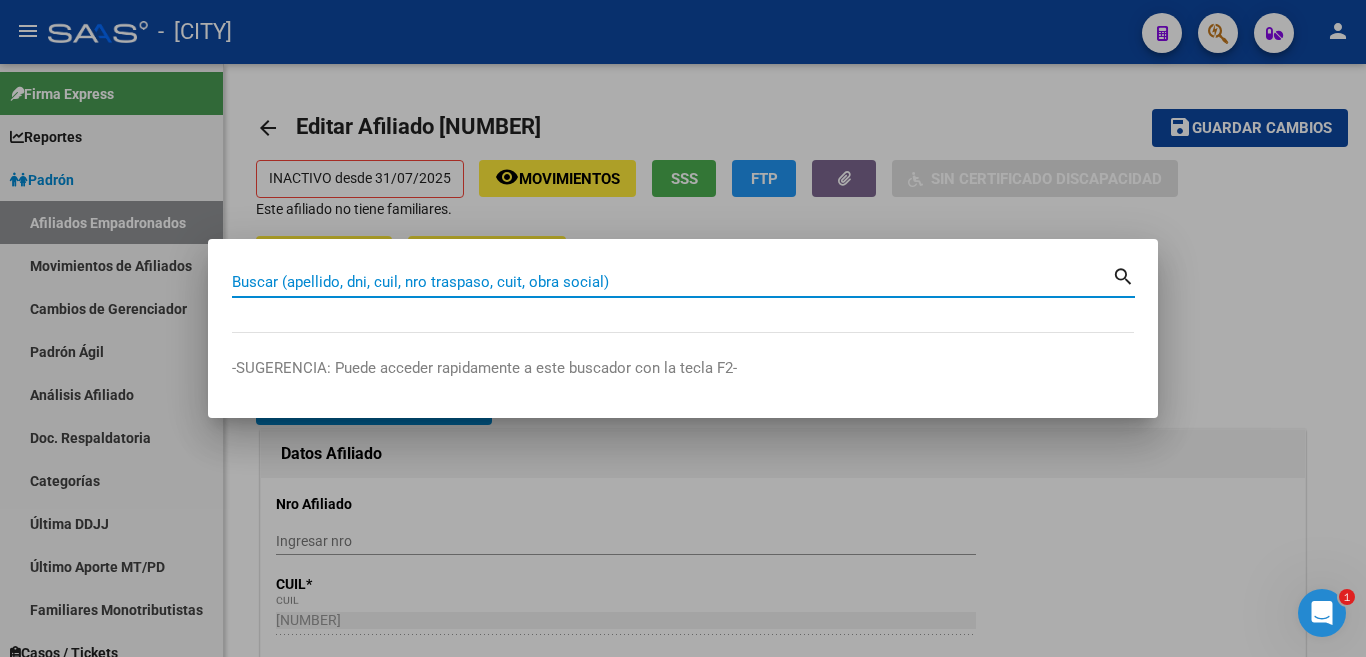 click on "Buscar (apellido, dni, cuil, nro traspaso, cuit, obra social)" at bounding box center [672, 282] 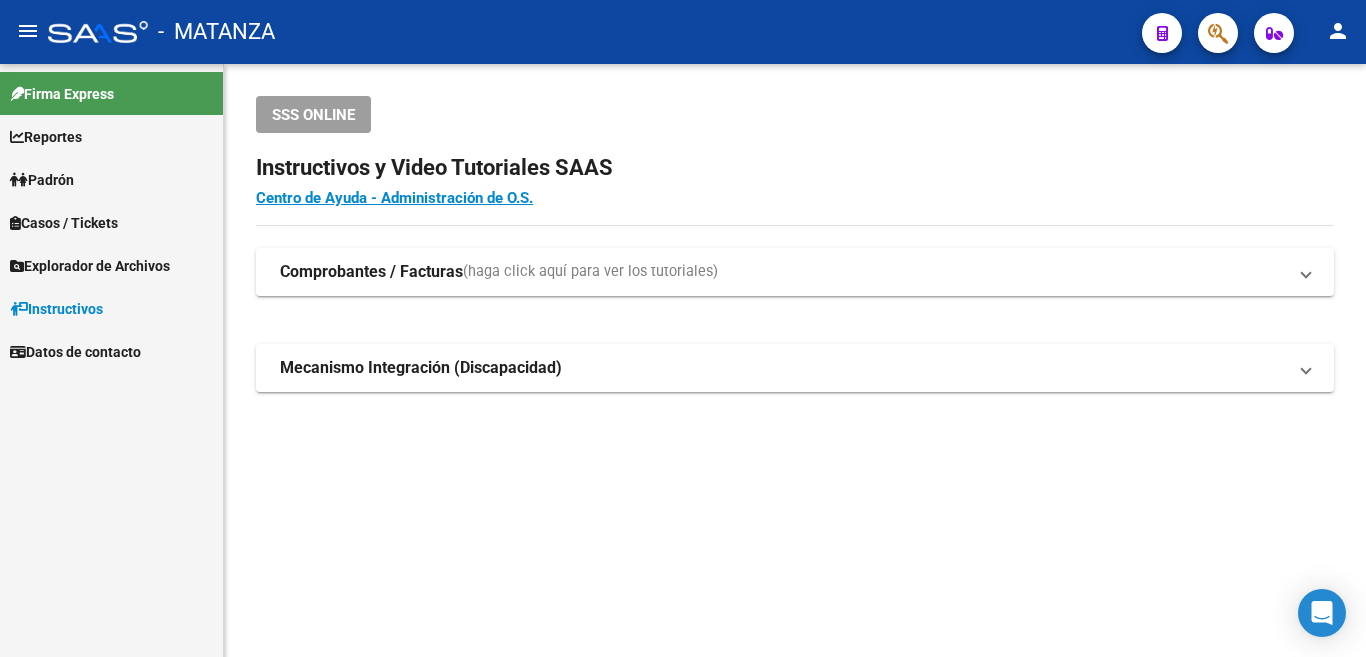 scroll, scrollTop: 0, scrollLeft: 0, axis: both 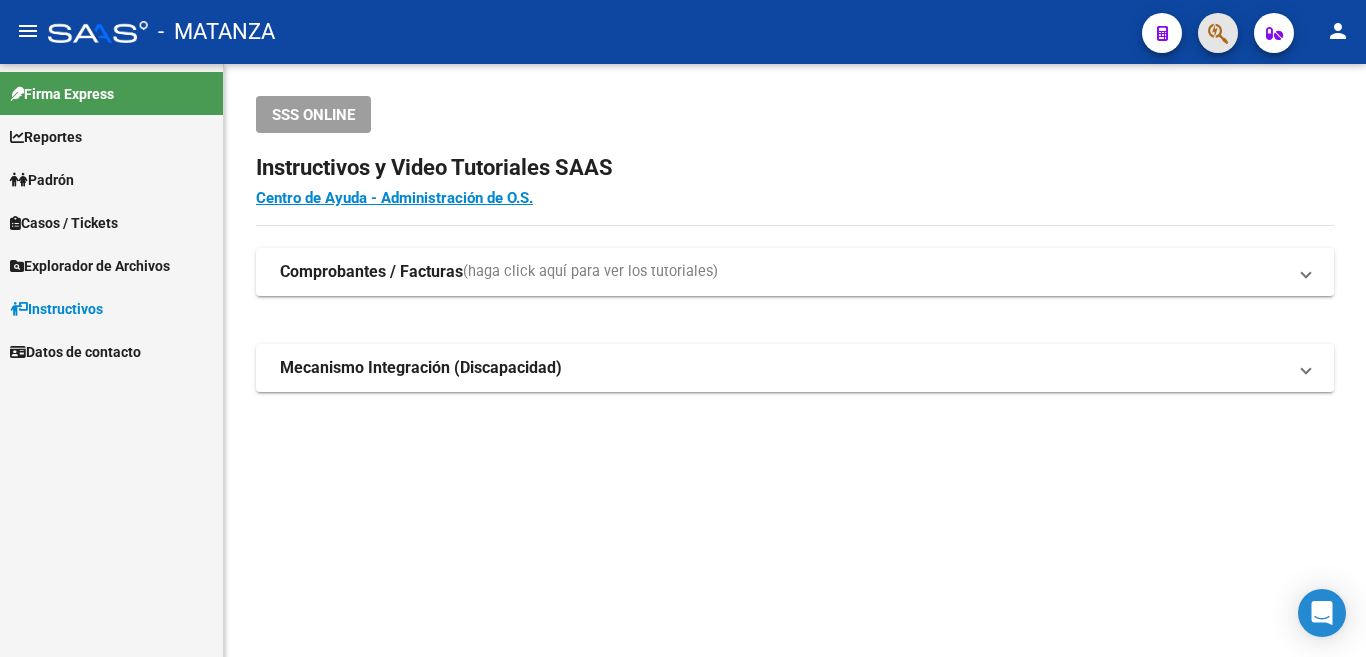 click 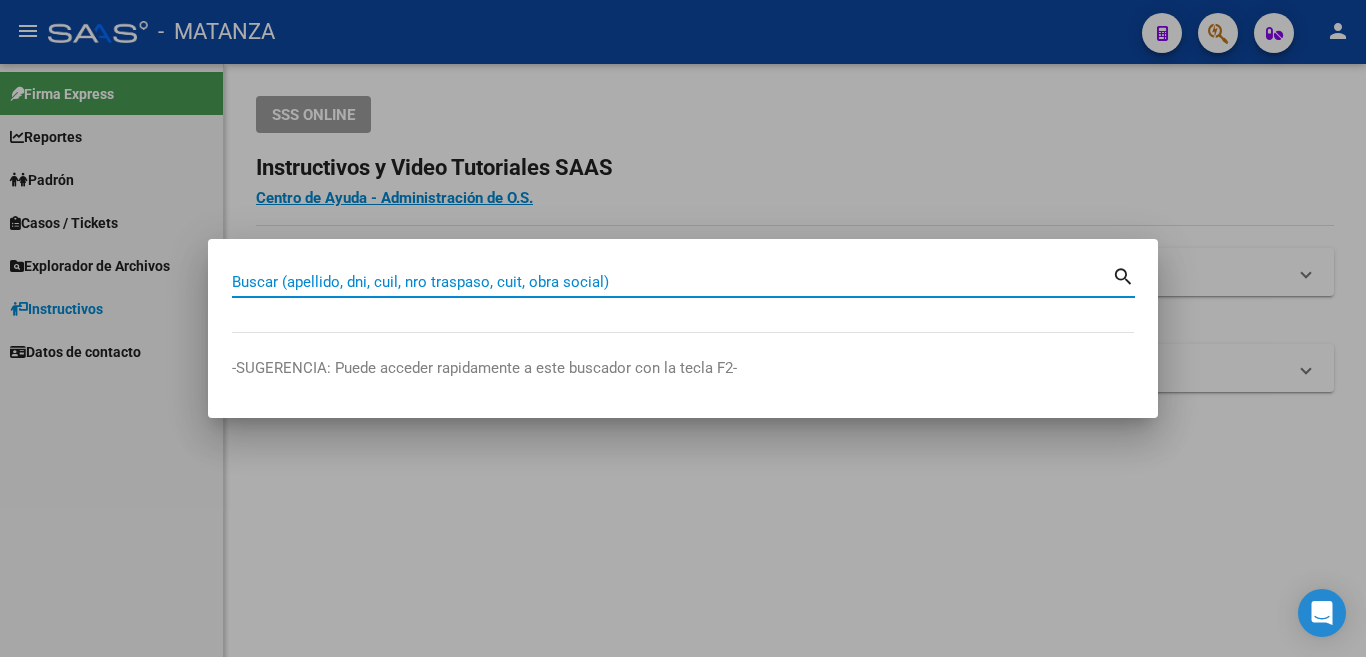 click on "Buscar (apellido, dni, cuil, nro traspaso, cuit, obra social)" at bounding box center [672, 282] 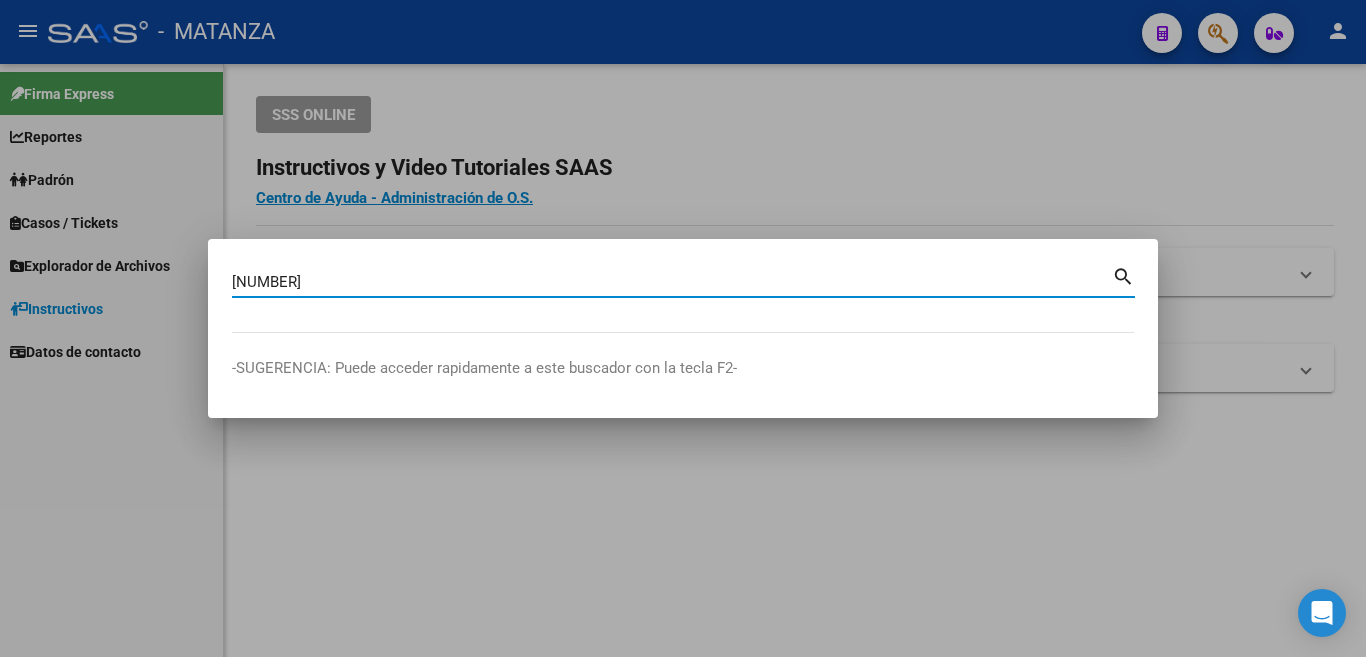 type on "[NUMBER]" 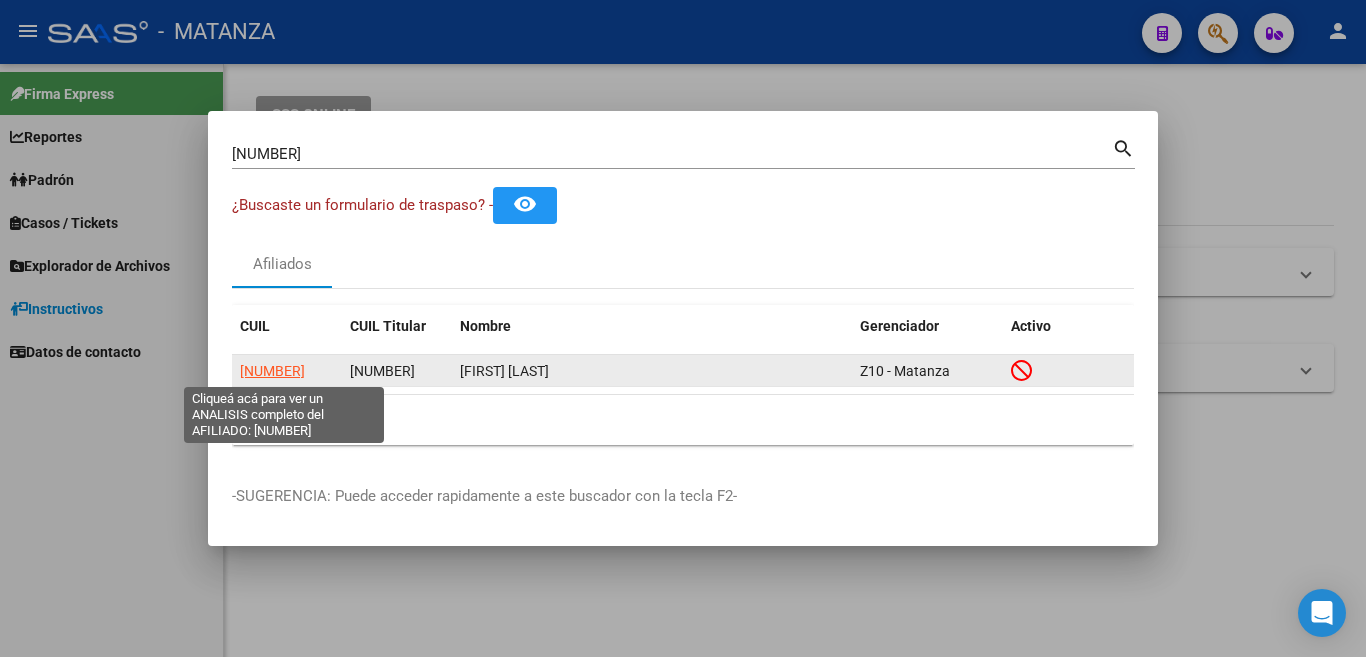 click on "[NUMBER]" 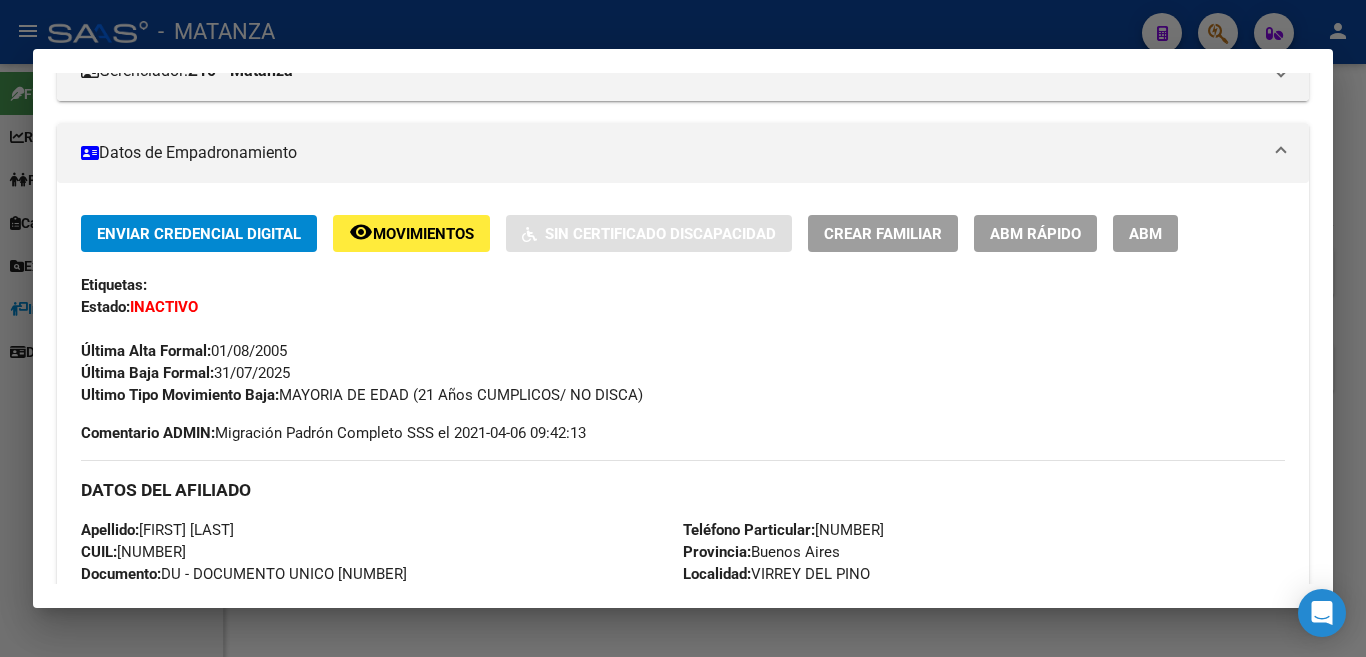 scroll, scrollTop: 19, scrollLeft: 0, axis: vertical 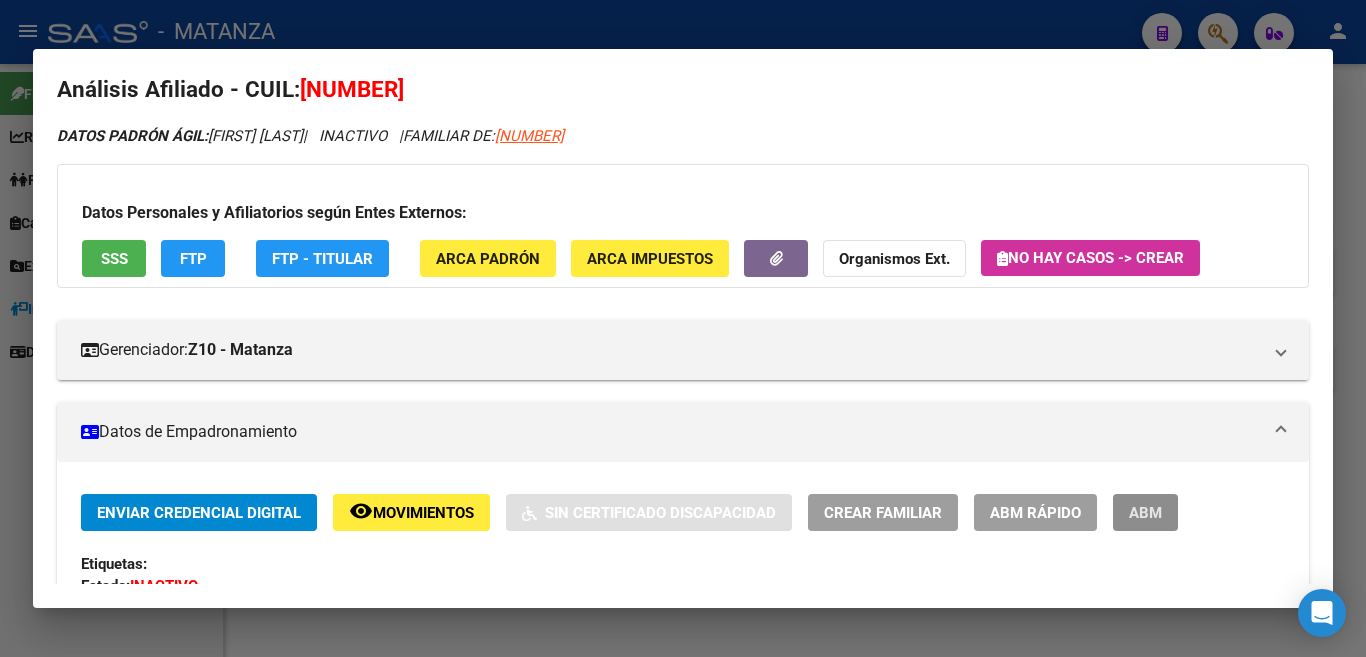 click on "ABM" at bounding box center [1145, 512] 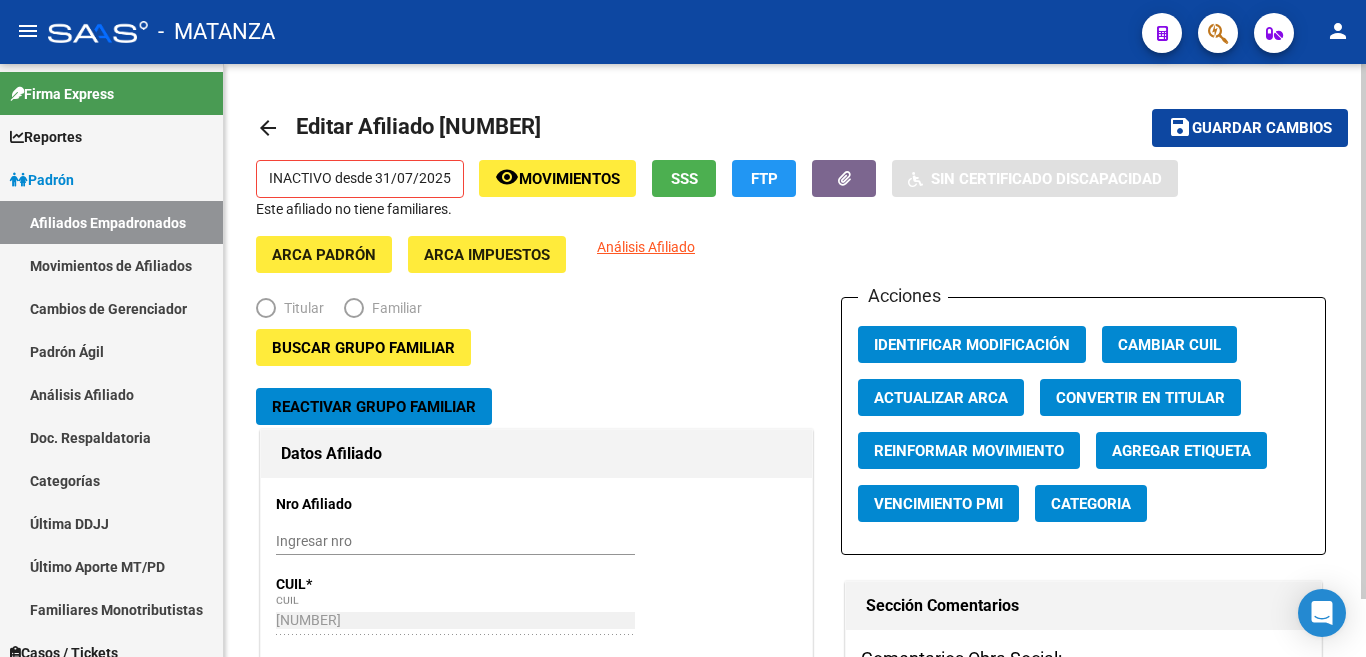 radio on "true" 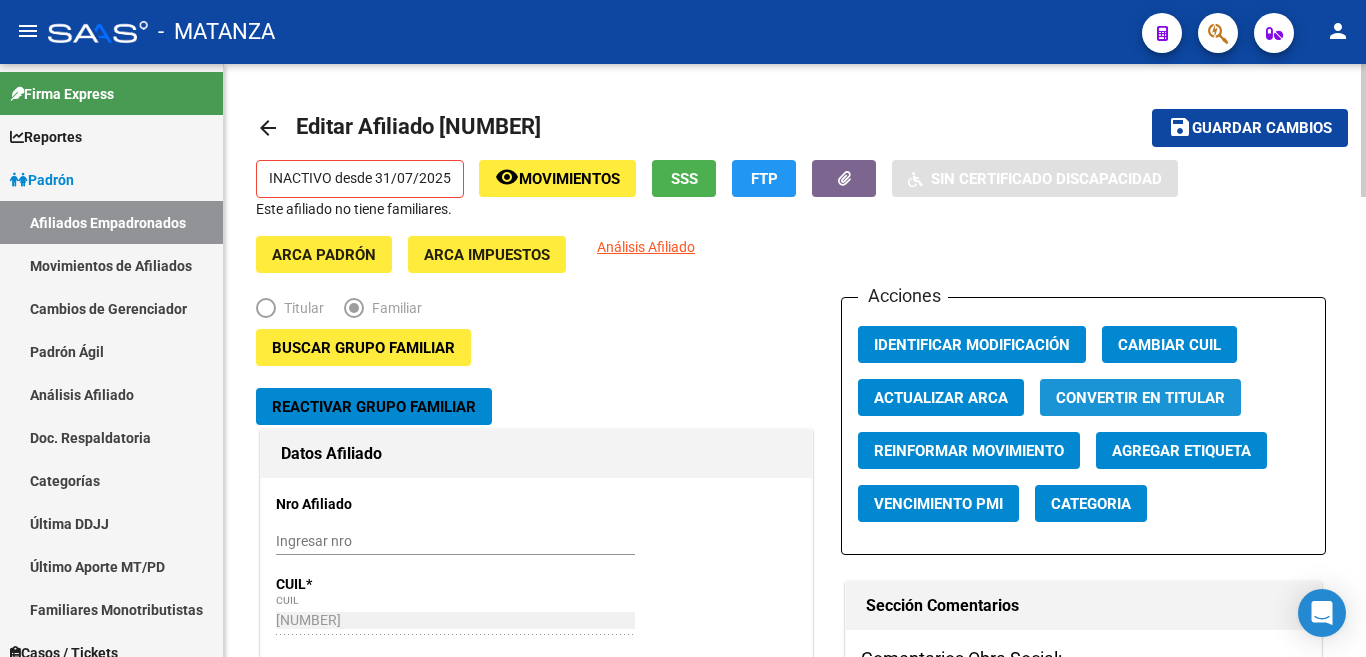 click on "Convertir en Titular" 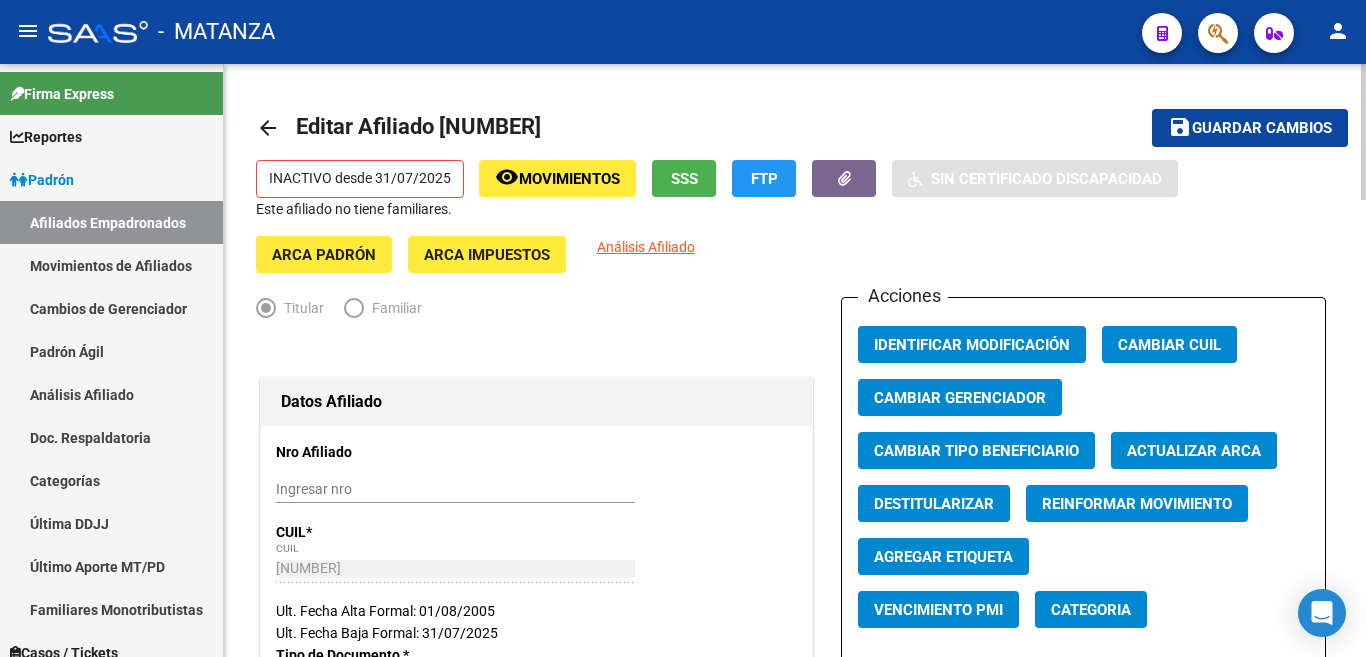 type on "[NUMBER]" 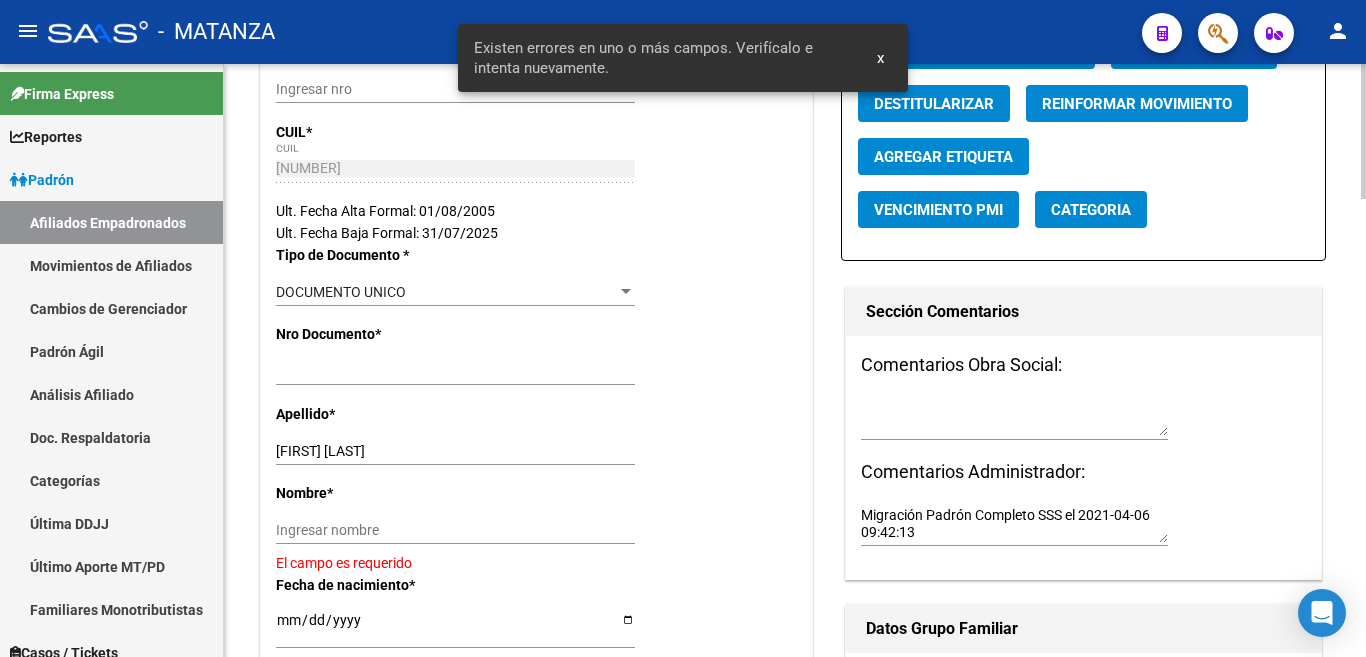 scroll, scrollTop: 500, scrollLeft: 0, axis: vertical 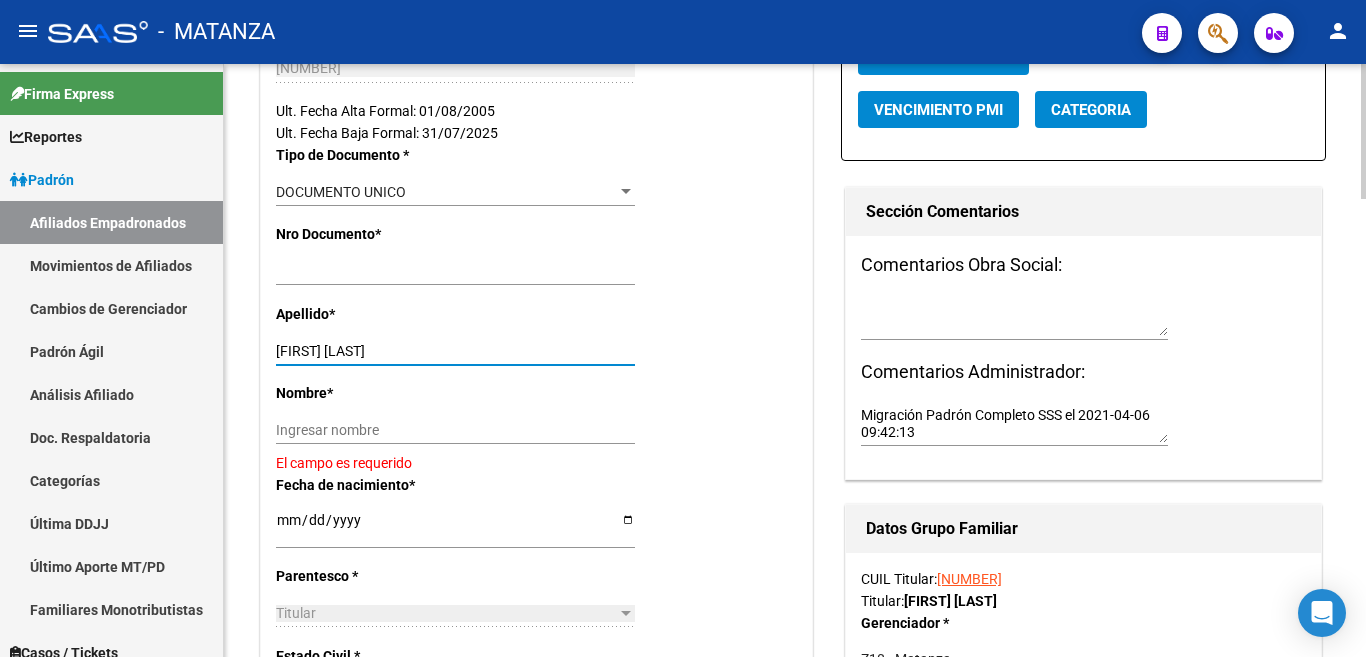 drag, startPoint x: 348, startPoint y: 350, endPoint x: 469, endPoint y: 350, distance: 121 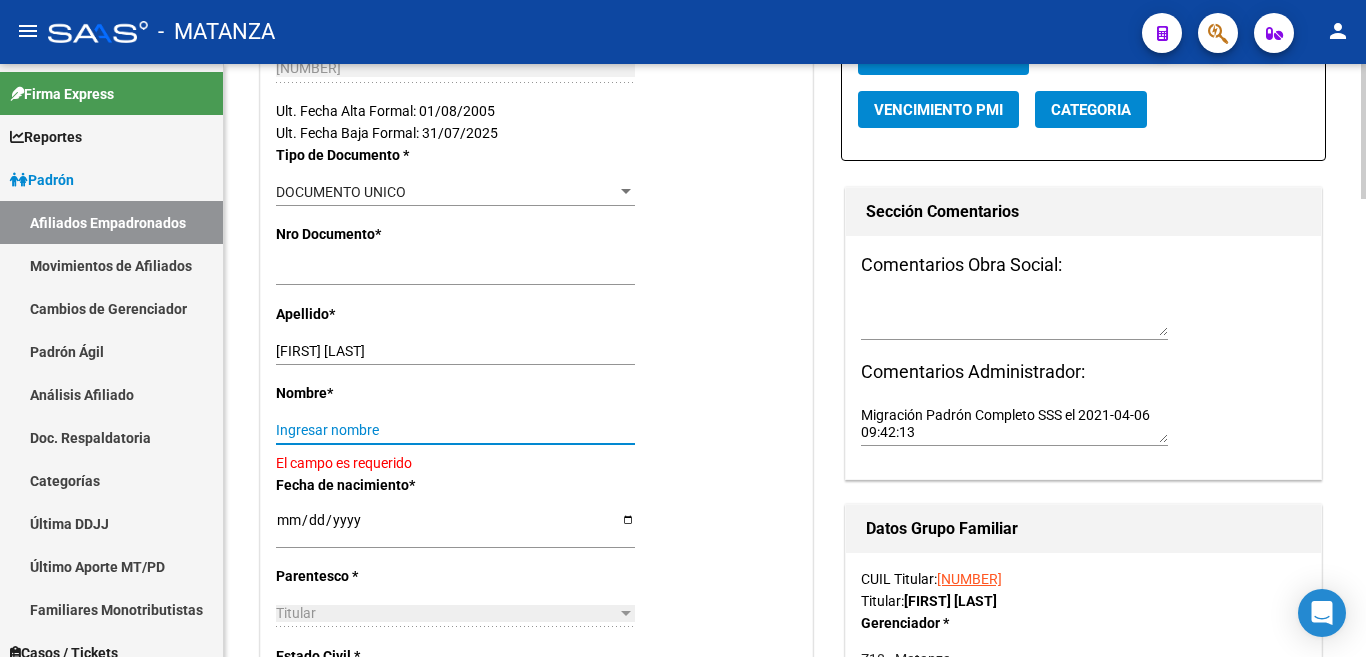 paste on "[FIRST] [LAST]" 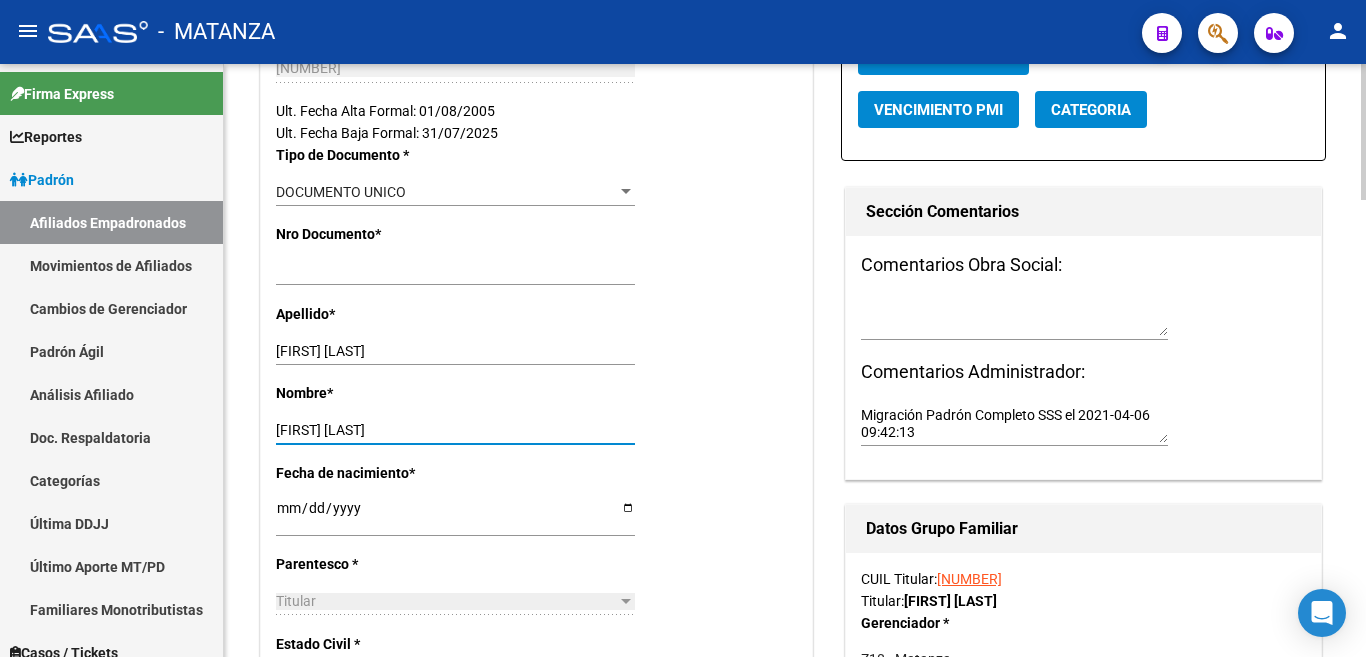 type on "[FIRST] [LAST]" 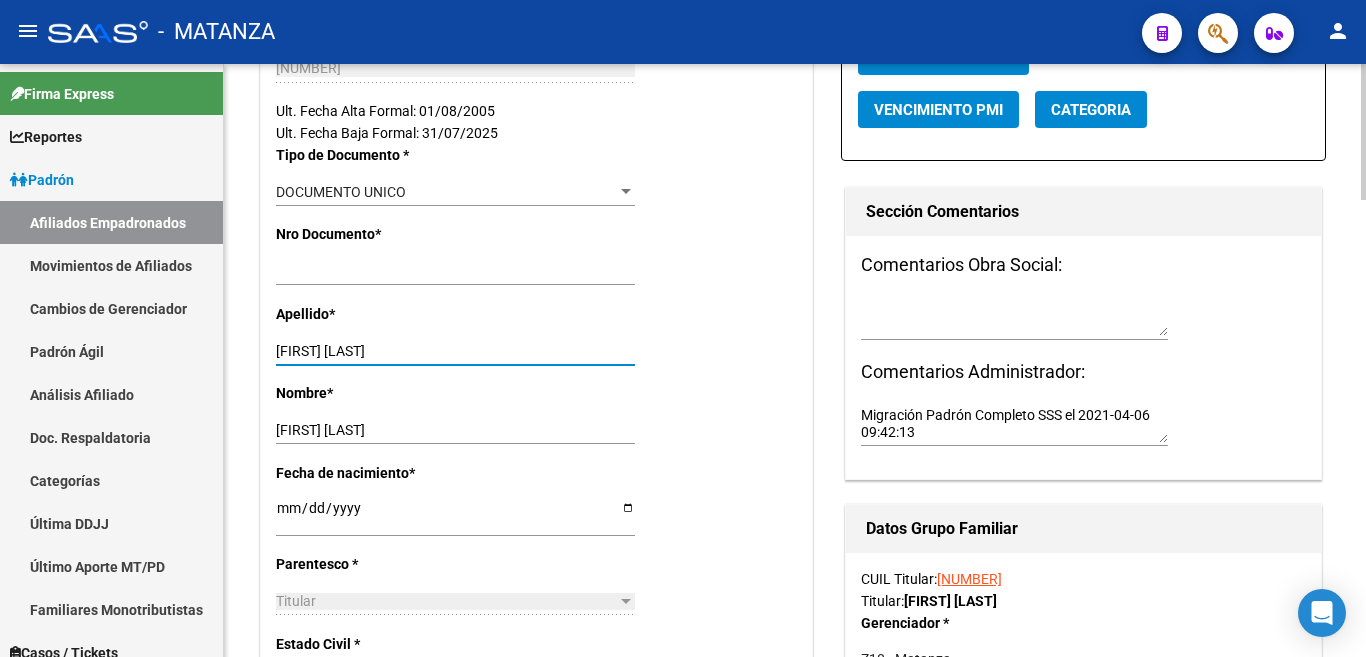 drag, startPoint x: 380, startPoint y: 344, endPoint x: 487, endPoint y: 349, distance: 107.11676 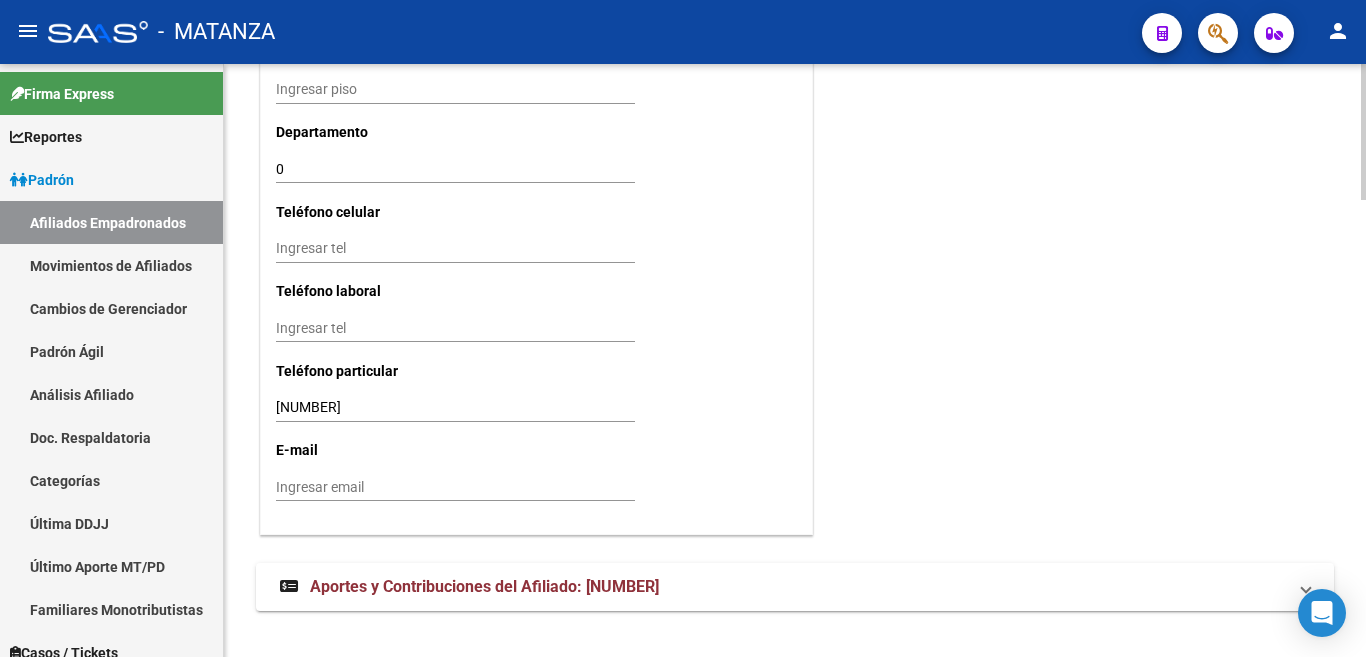 scroll, scrollTop: 2001, scrollLeft: 0, axis: vertical 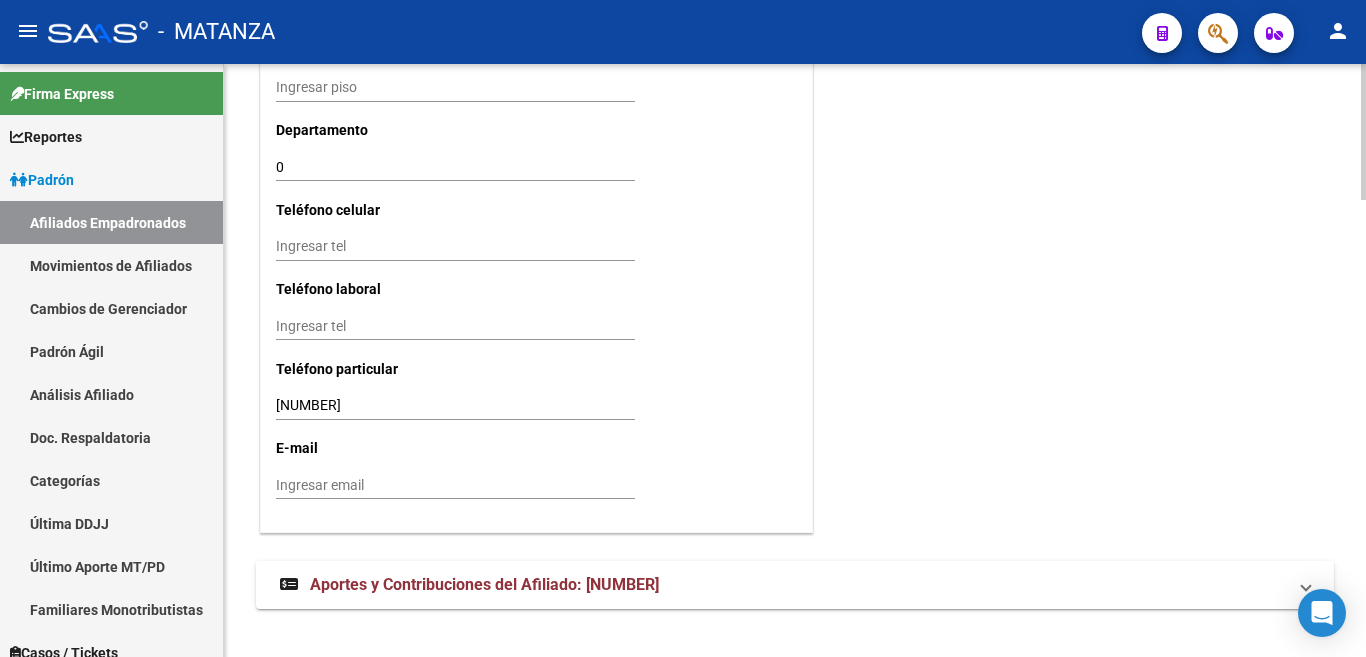 type on "[LAST]" 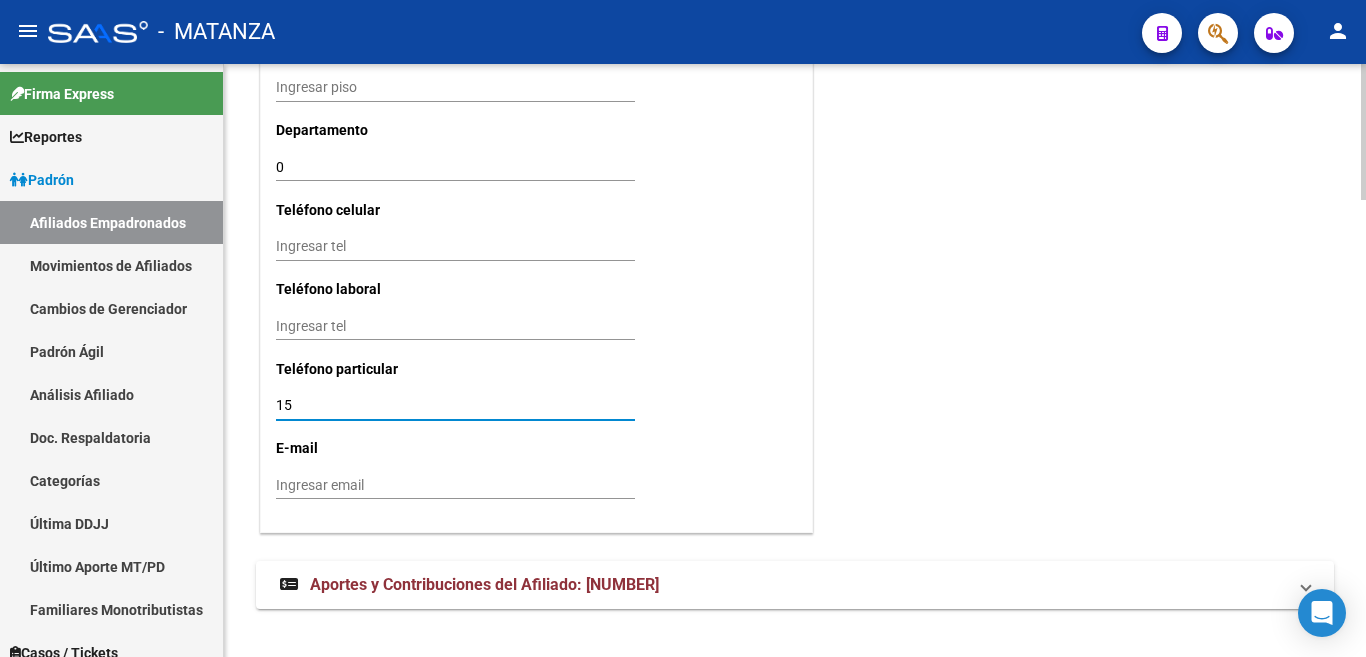 type on "1" 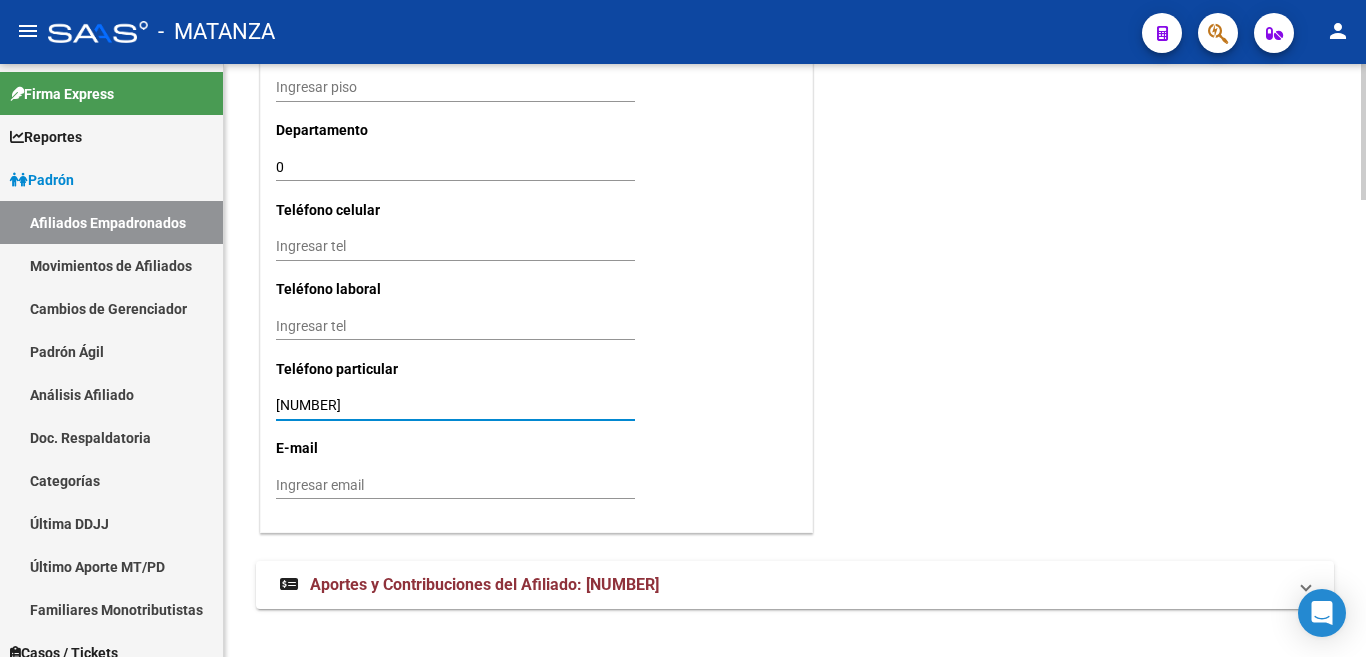 type on "1164577425" 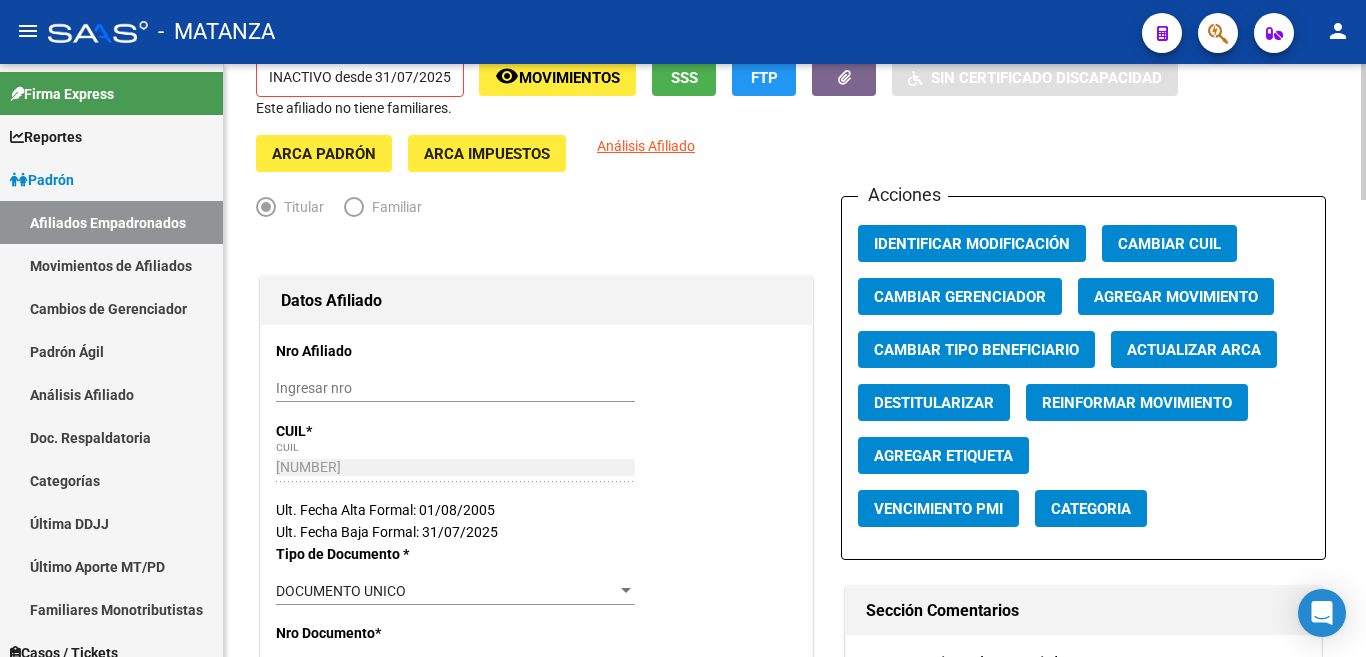 scroll, scrollTop: 1, scrollLeft: 0, axis: vertical 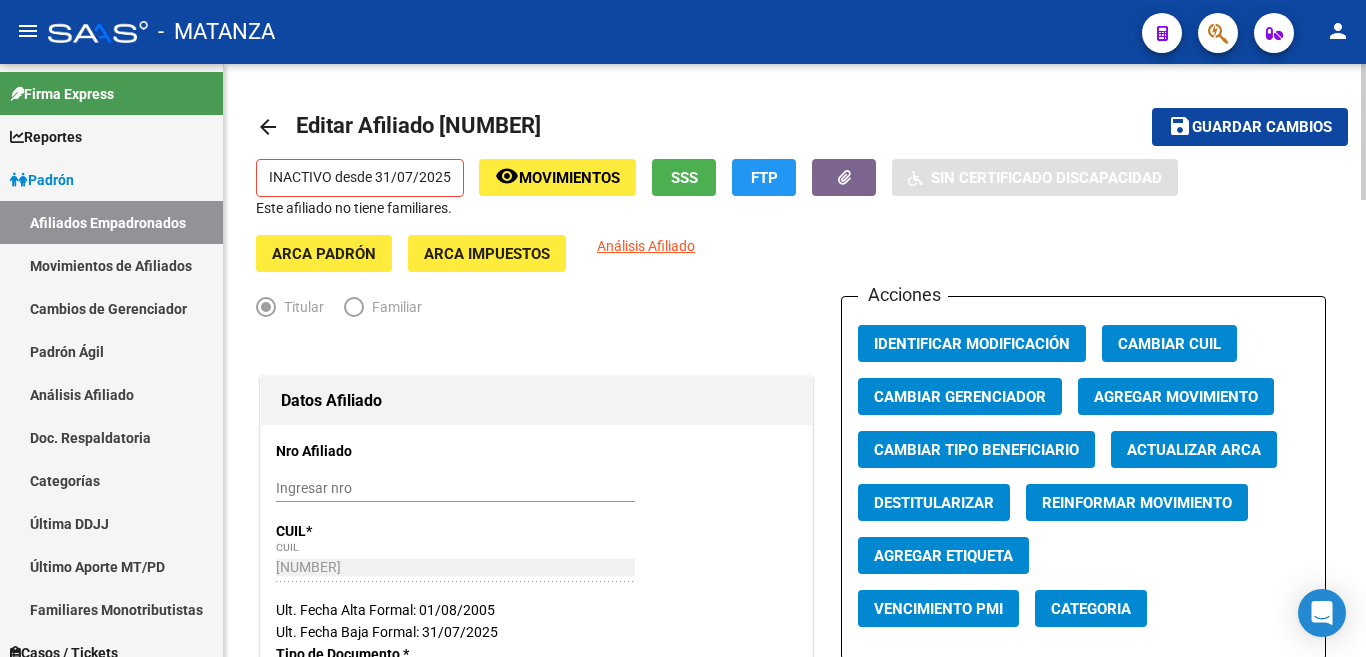click on "save Guardar cambios" 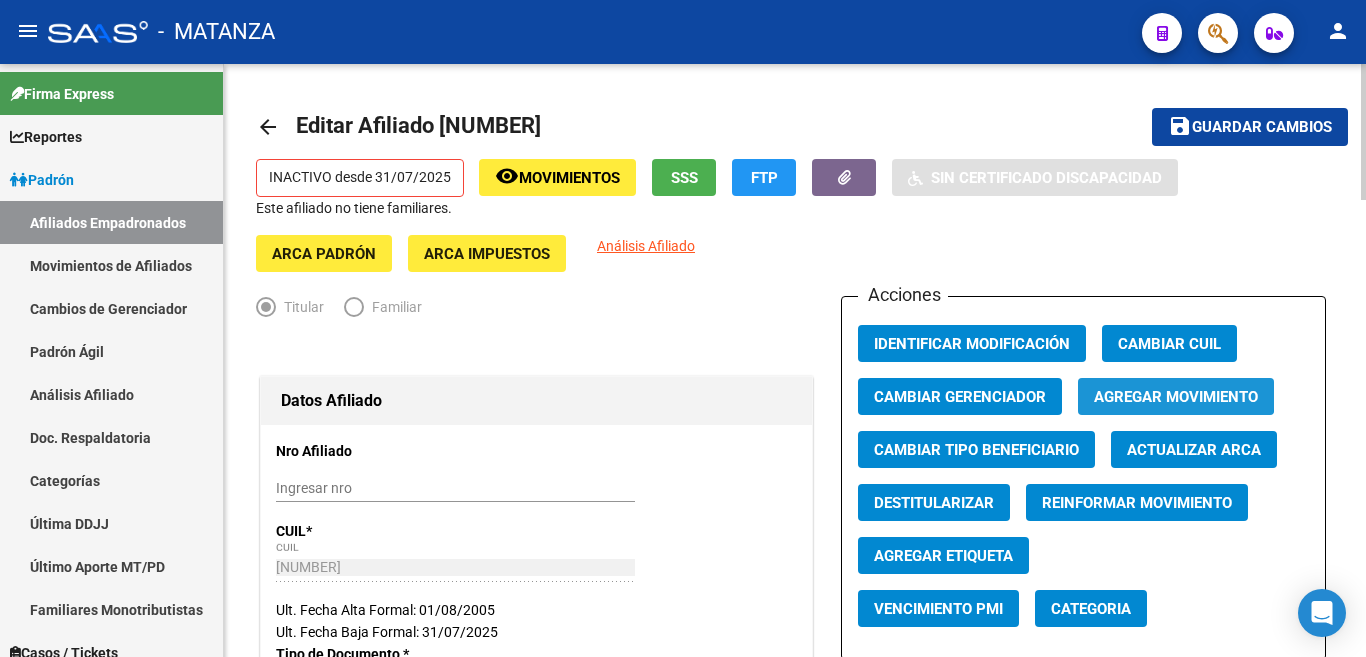 click on "Agregar Movimiento" 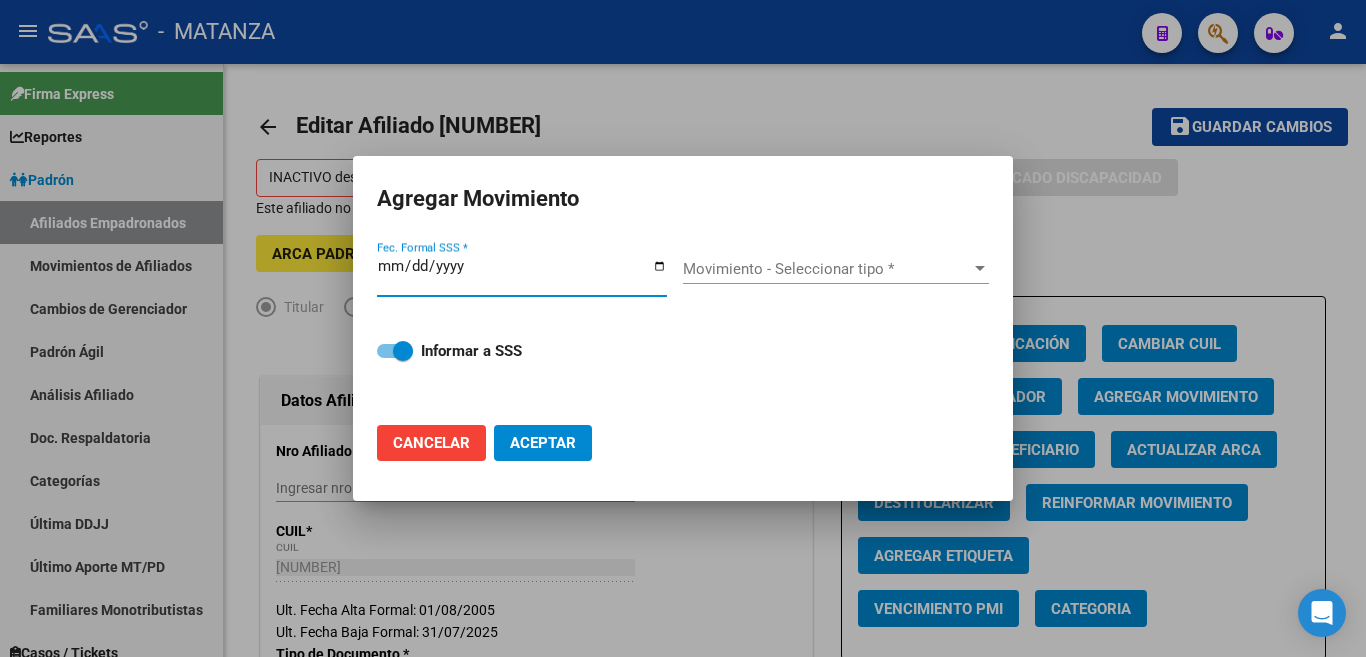 click at bounding box center (980, 268) 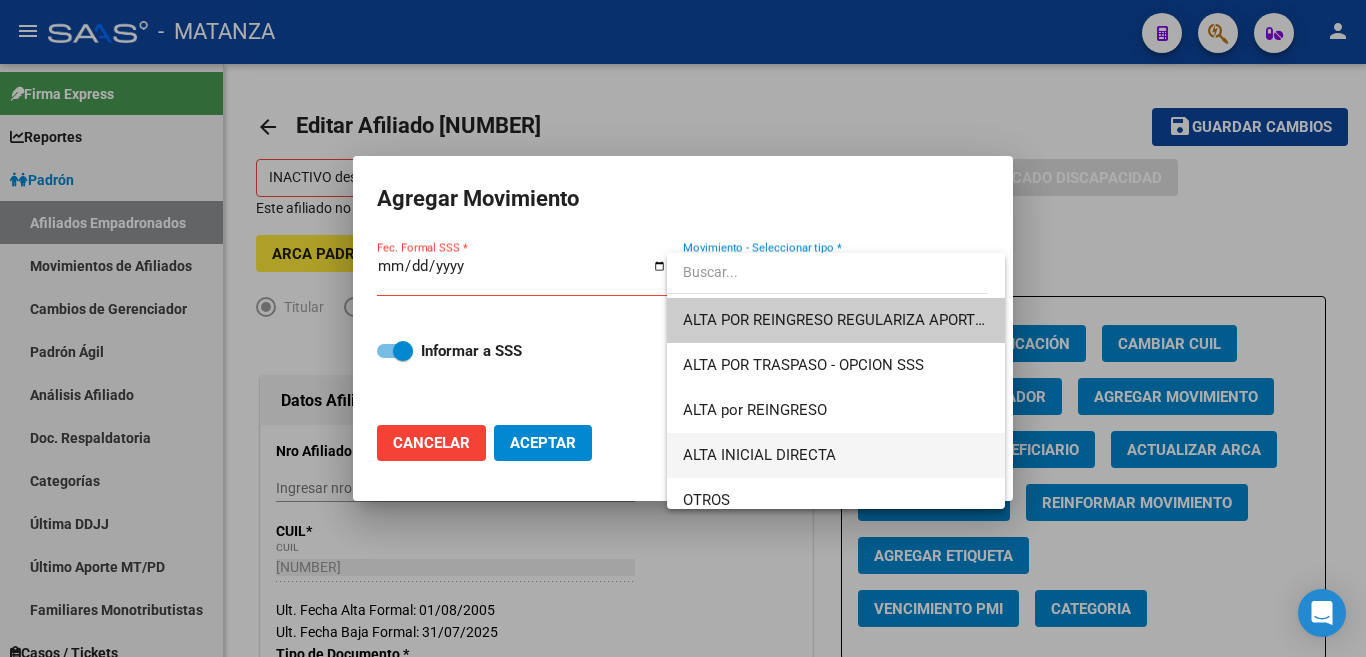 drag, startPoint x: 905, startPoint y: 444, endPoint x: 892, endPoint y: 464, distance: 23.853722 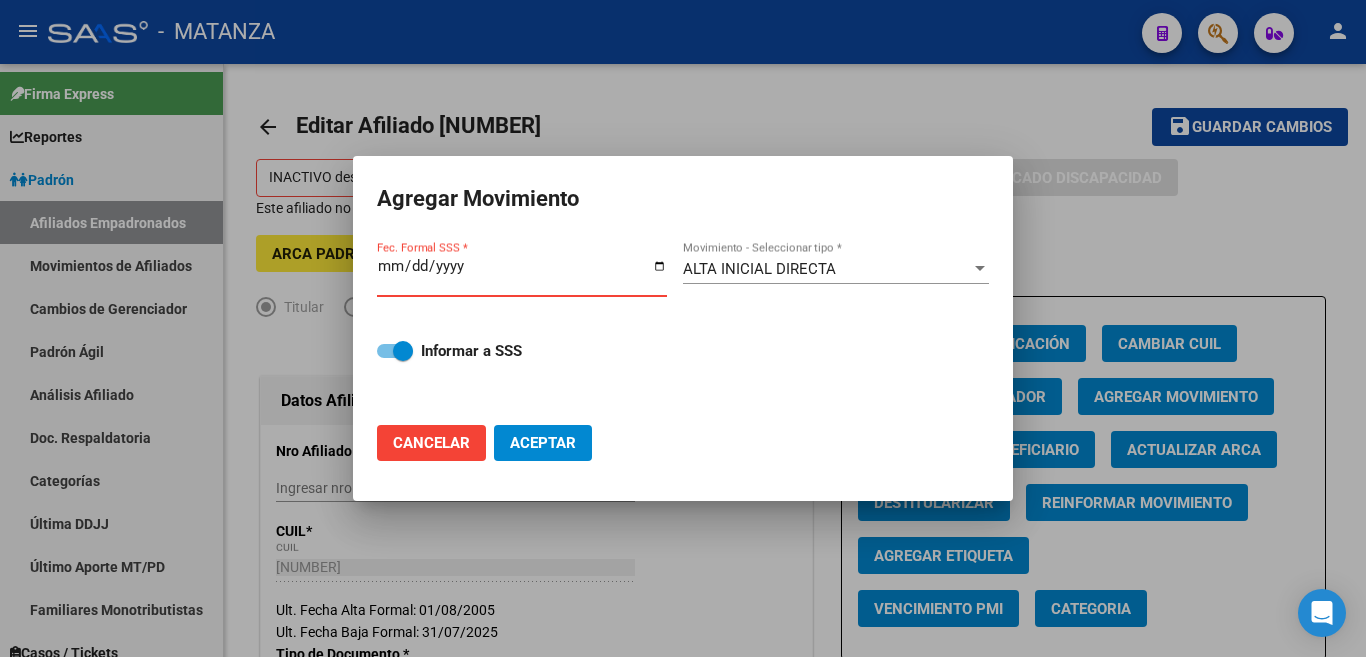 click on "Fec. Formal SSS *" at bounding box center (522, 274) 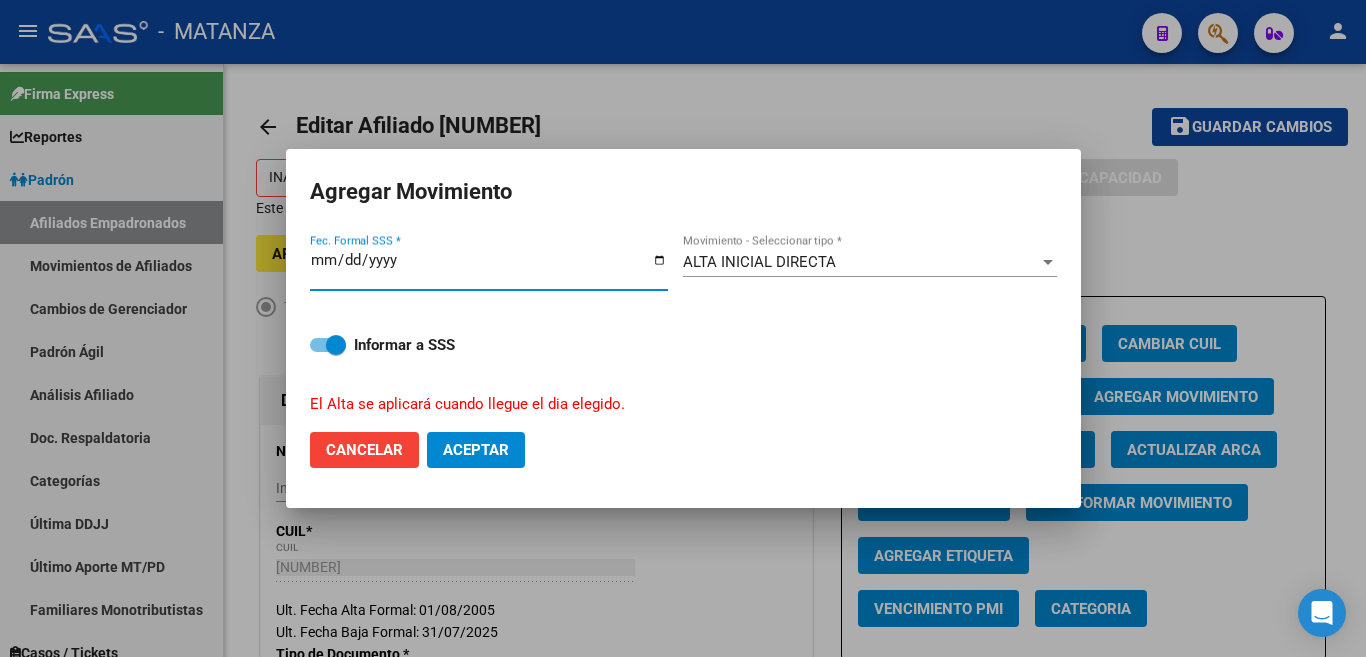 type on "2025-08-01" 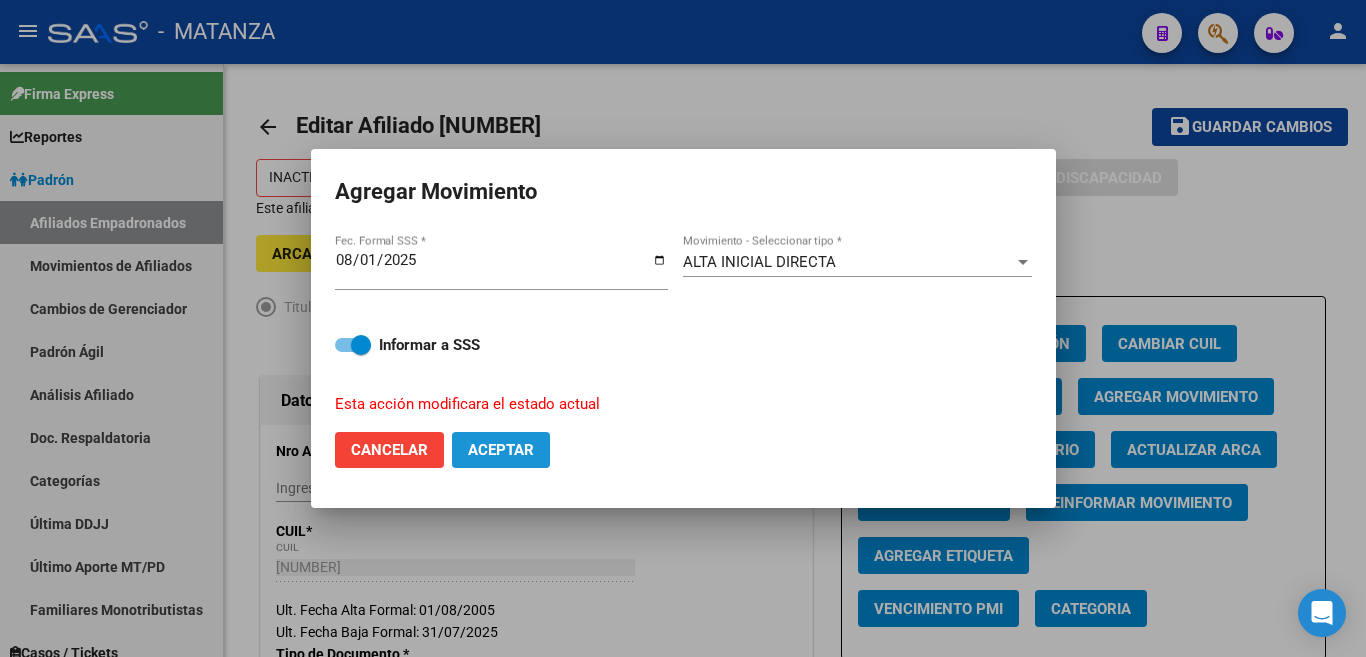 click on "Aceptar" 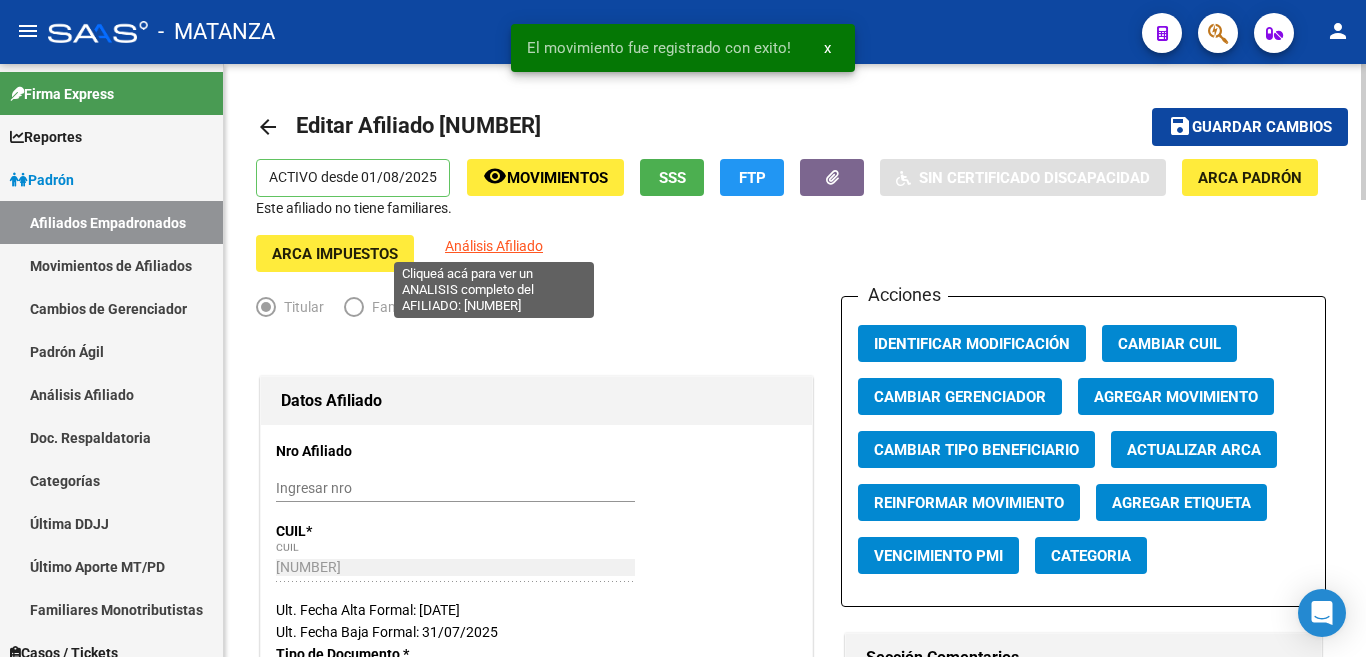 click on "Análisis Afiliado" 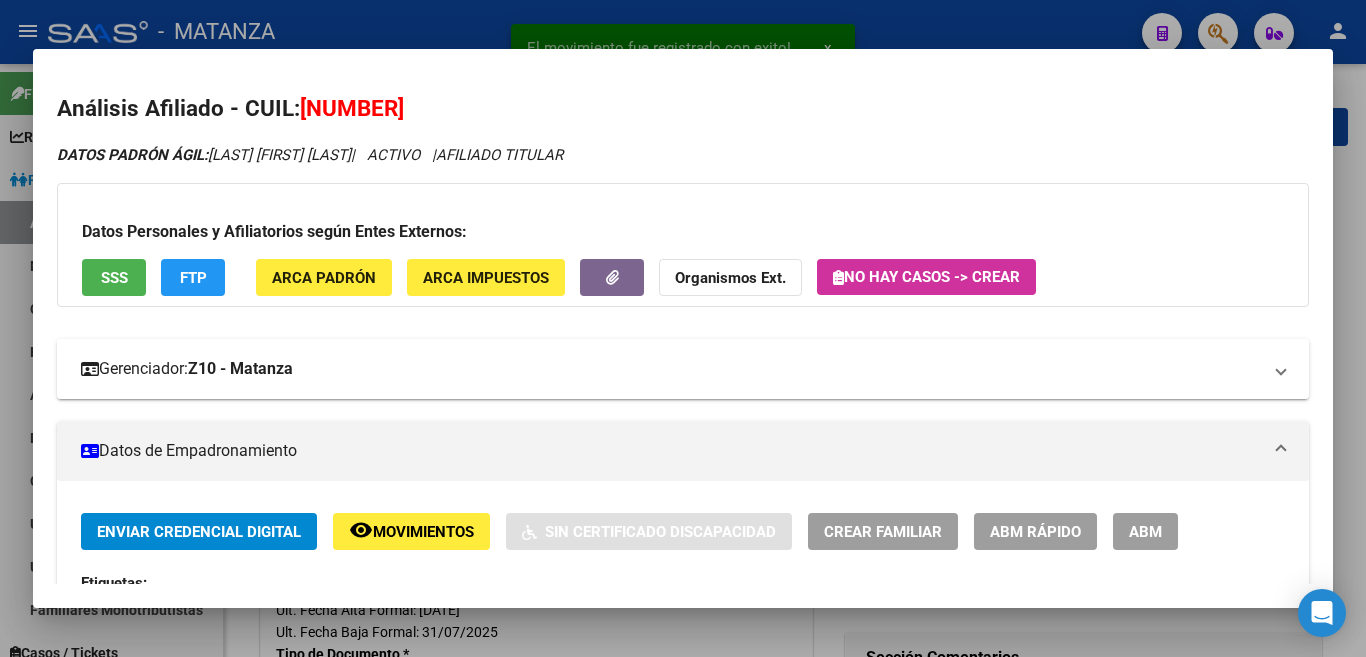 scroll, scrollTop: 400, scrollLeft: 0, axis: vertical 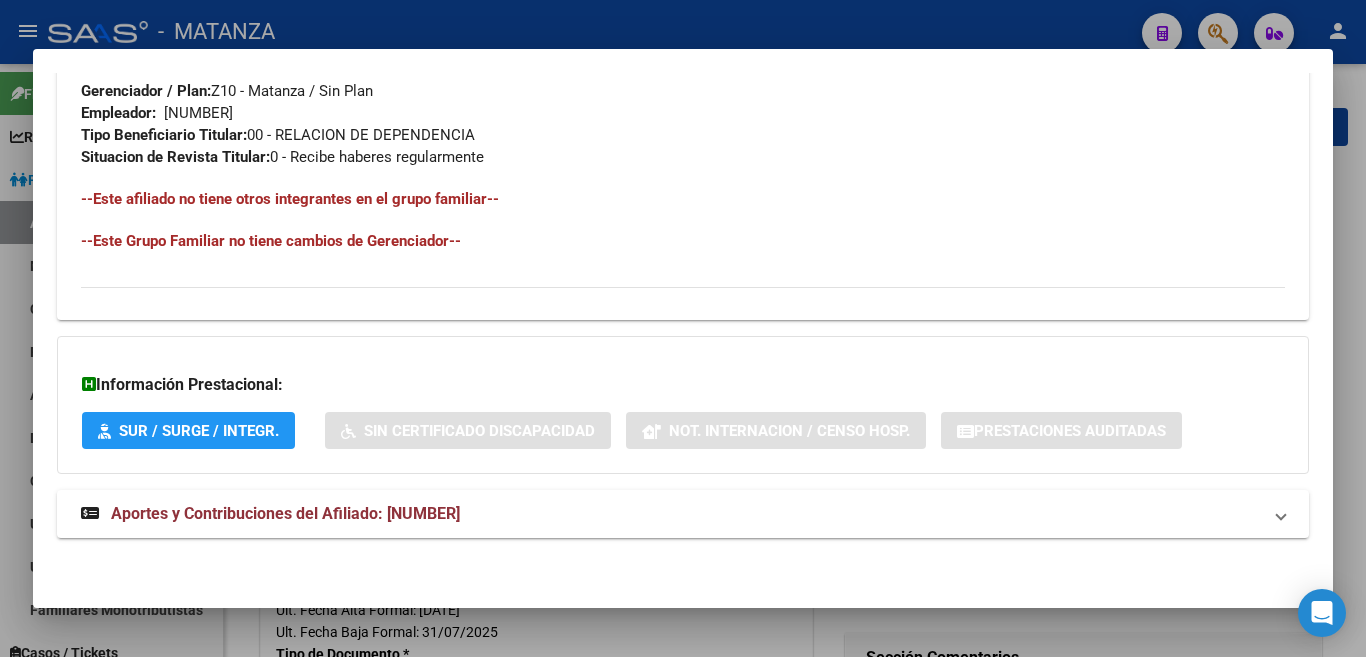 drag, startPoint x: 70, startPoint y: 201, endPoint x: 671, endPoint y: 163, distance: 602.20013 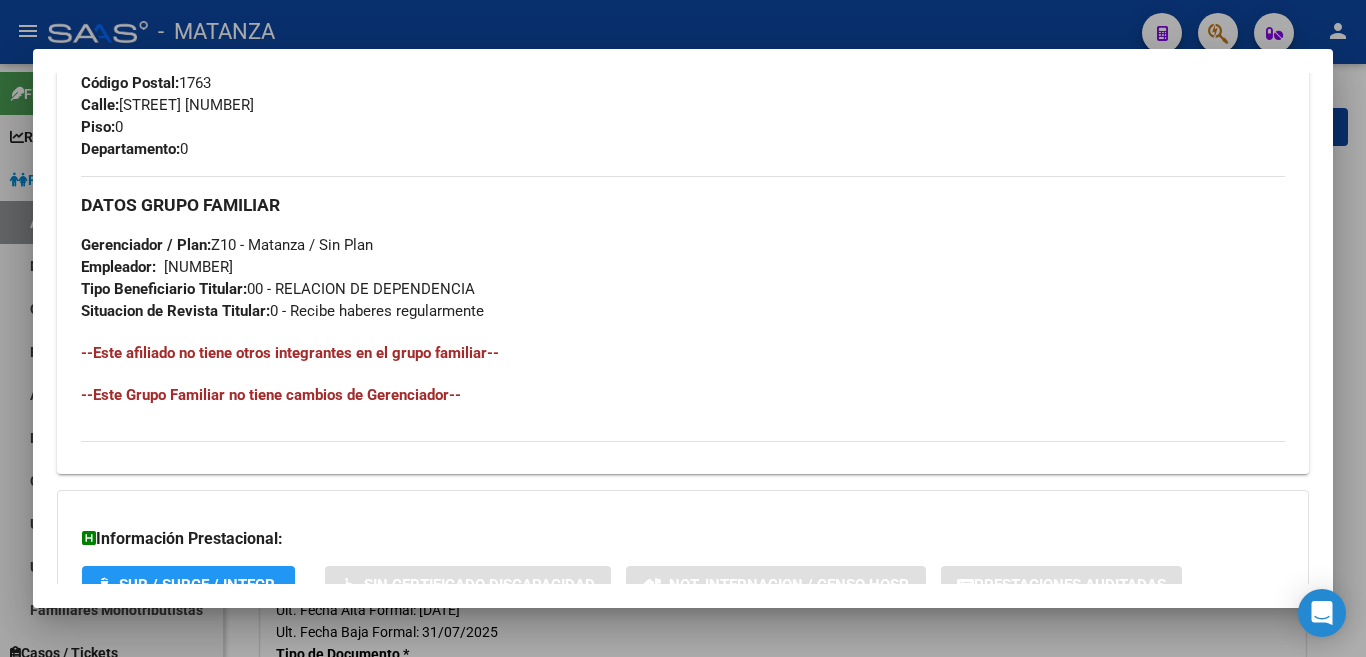 scroll, scrollTop: 1163, scrollLeft: 0, axis: vertical 